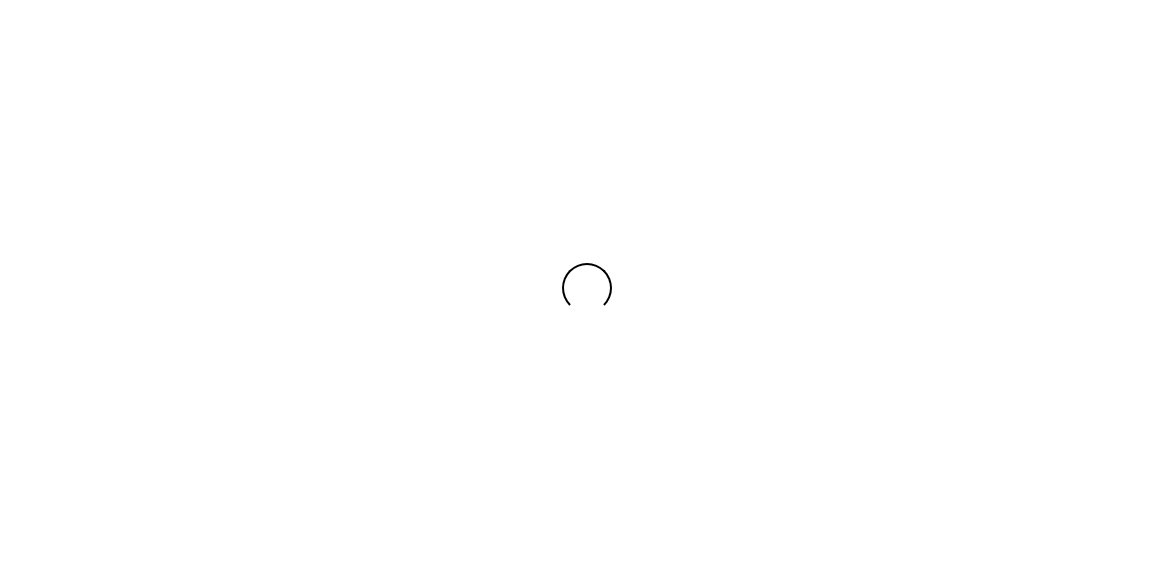 scroll, scrollTop: 0, scrollLeft: 0, axis: both 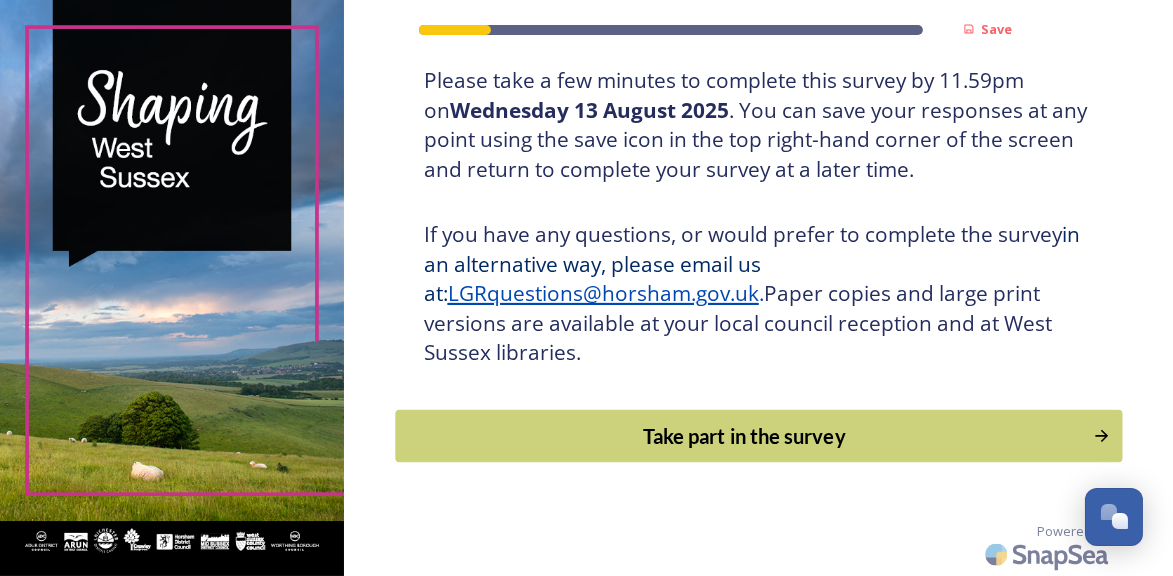 click on "Take part in the survey" at bounding box center (744, 436) 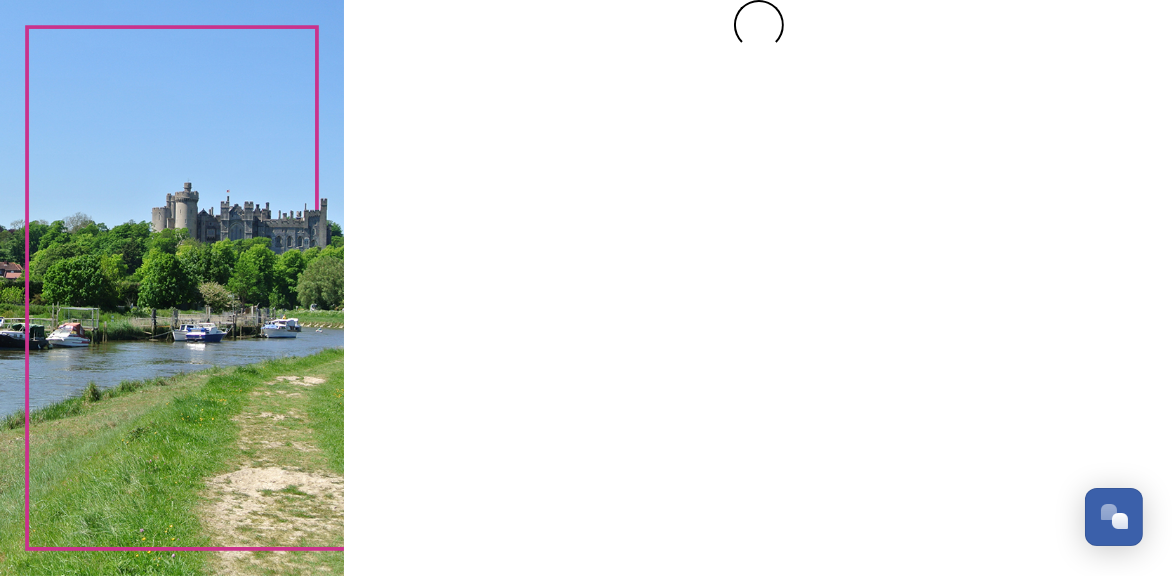 scroll, scrollTop: 0, scrollLeft: 0, axis: both 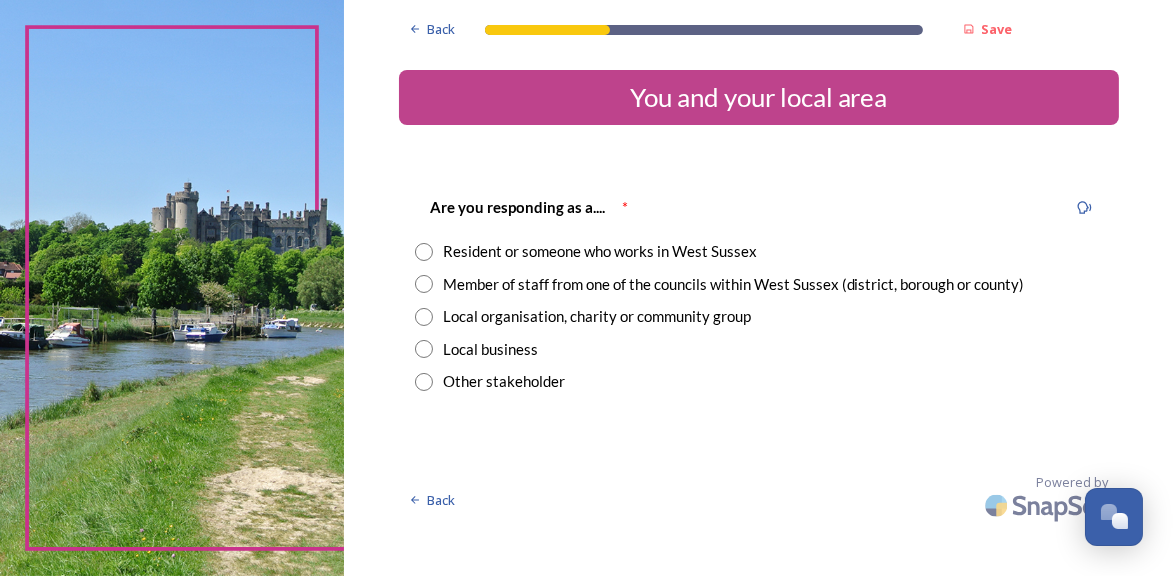click at bounding box center (424, 252) 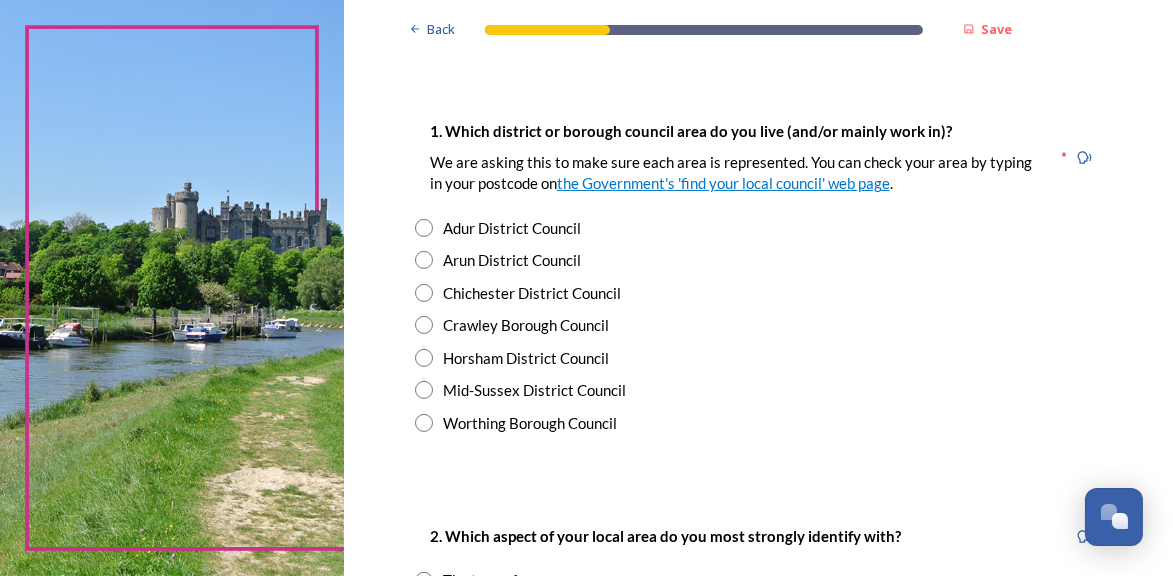 scroll, scrollTop: 400, scrollLeft: 0, axis: vertical 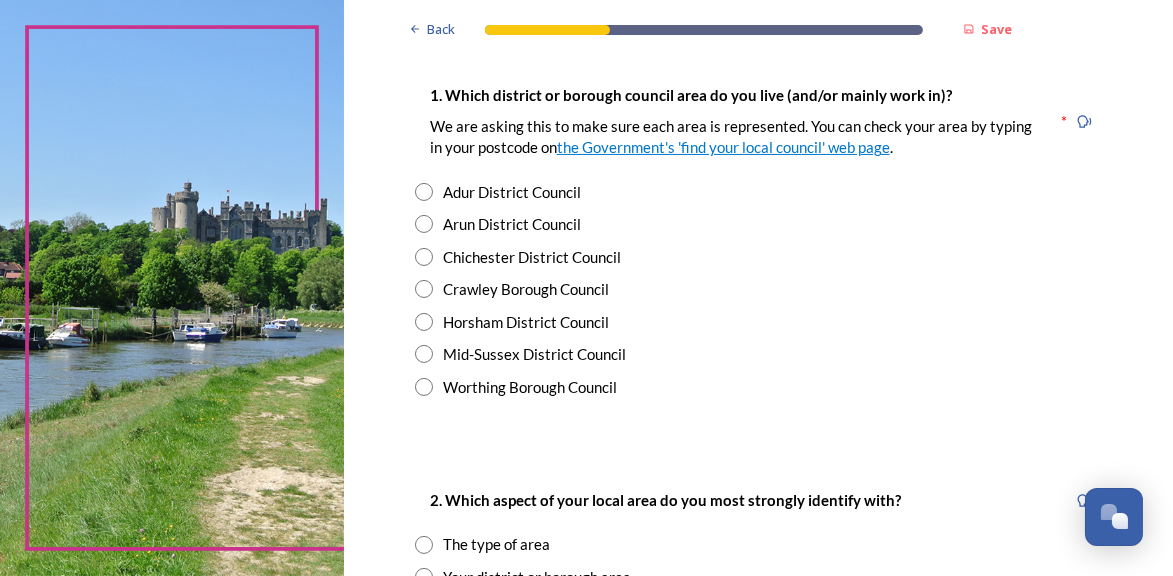 click at bounding box center (424, 322) 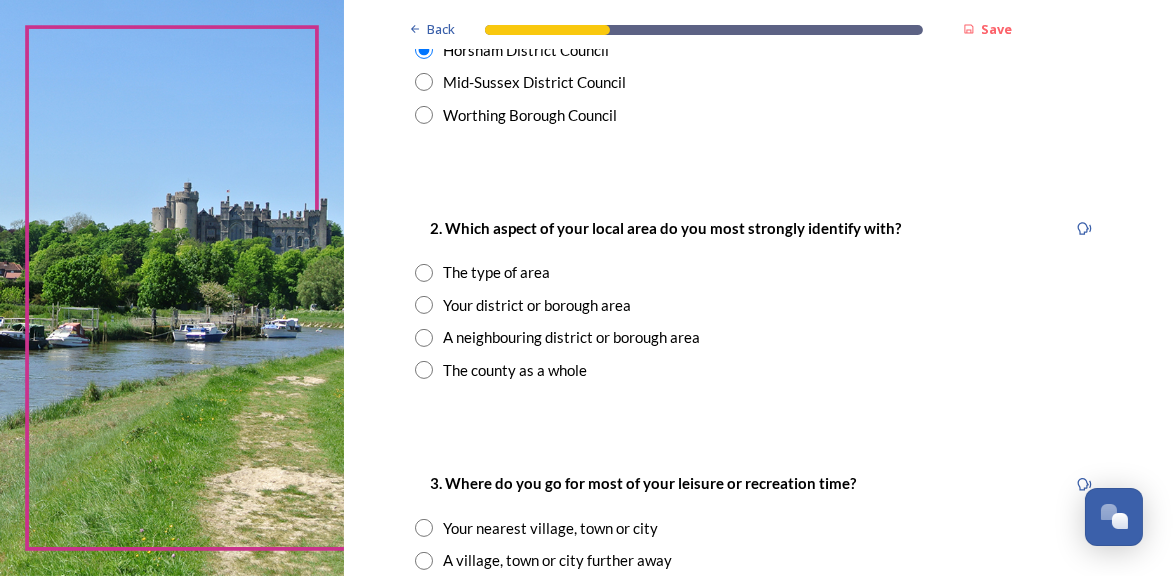 scroll, scrollTop: 699, scrollLeft: 0, axis: vertical 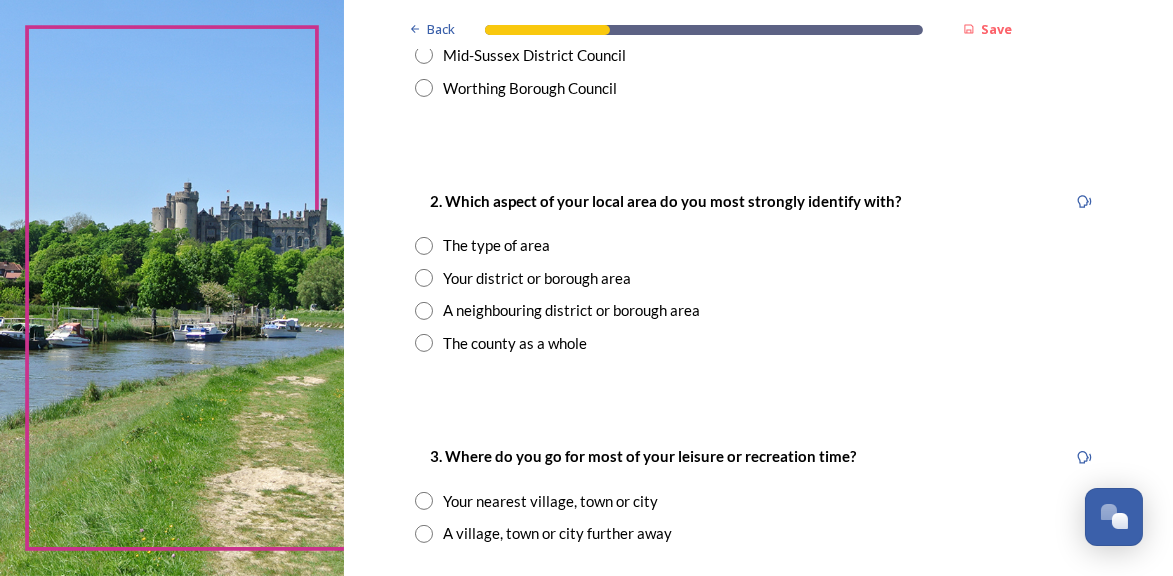 click at bounding box center [424, 278] 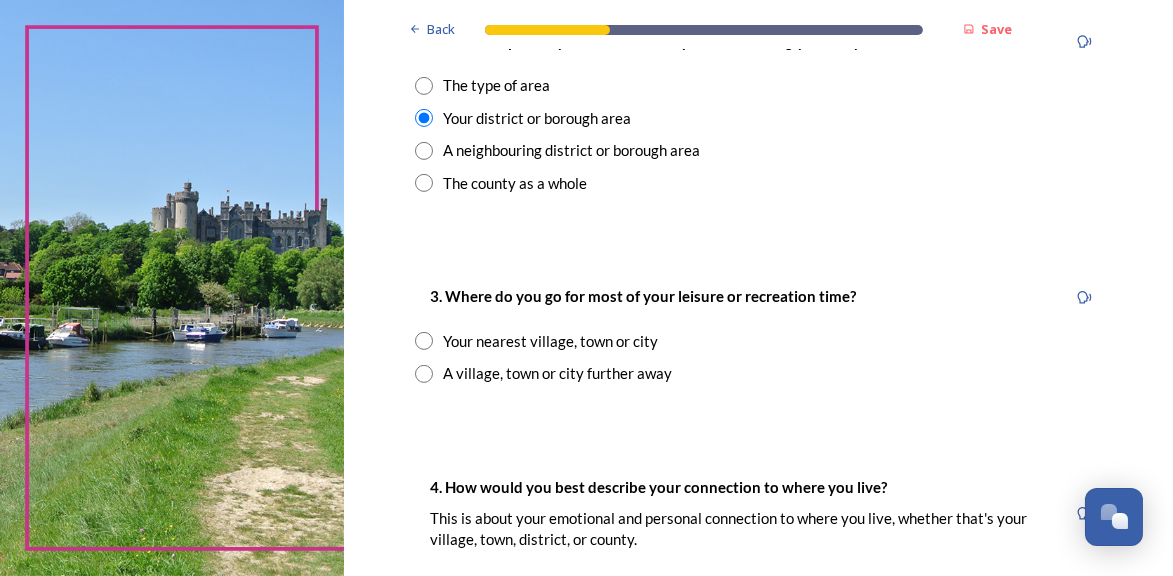 scroll, scrollTop: 900, scrollLeft: 0, axis: vertical 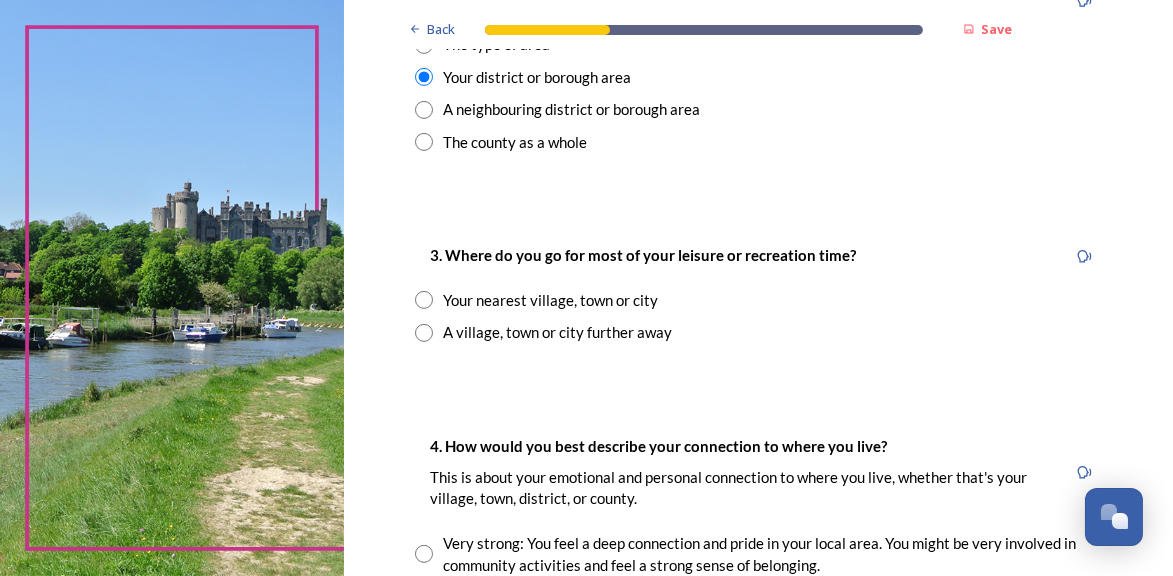 click at bounding box center [424, 300] 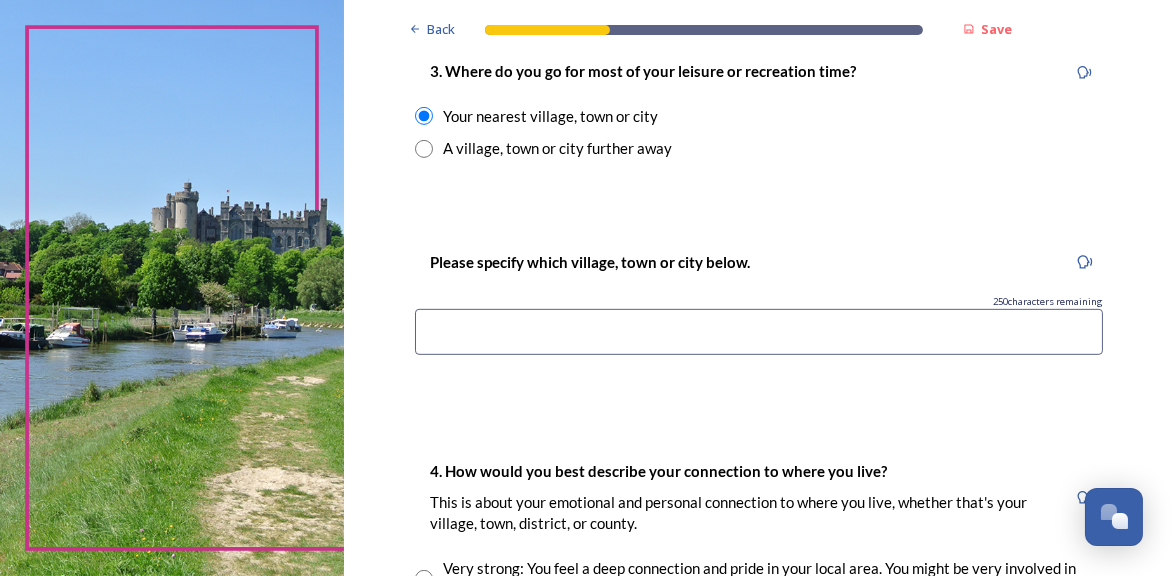 scroll, scrollTop: 1099, scrollLeft: 0, axis: vertical 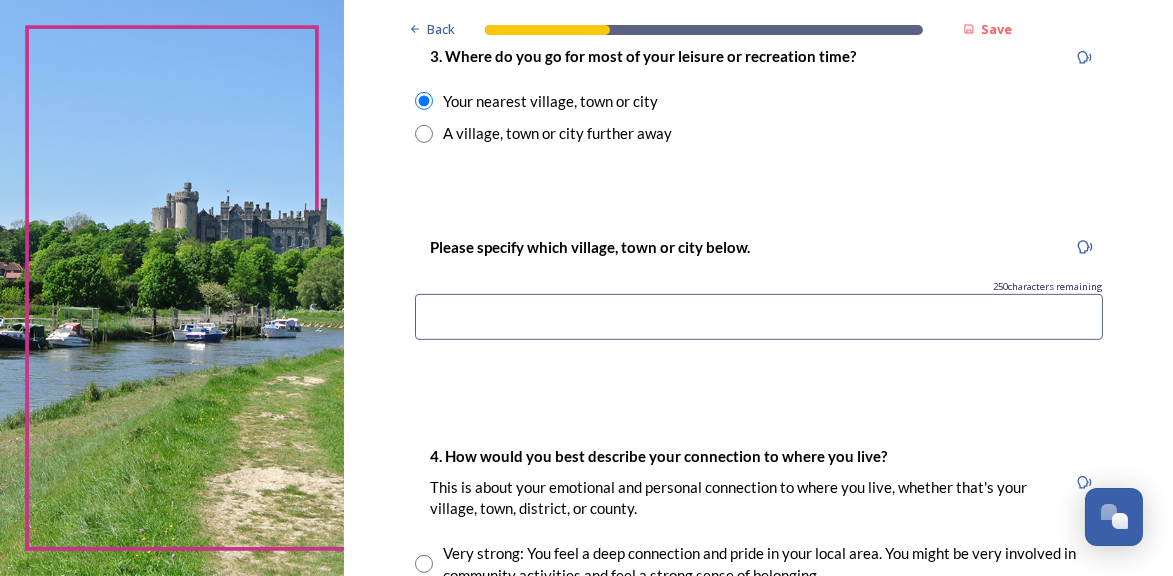 click at bounding box center (759, 317) 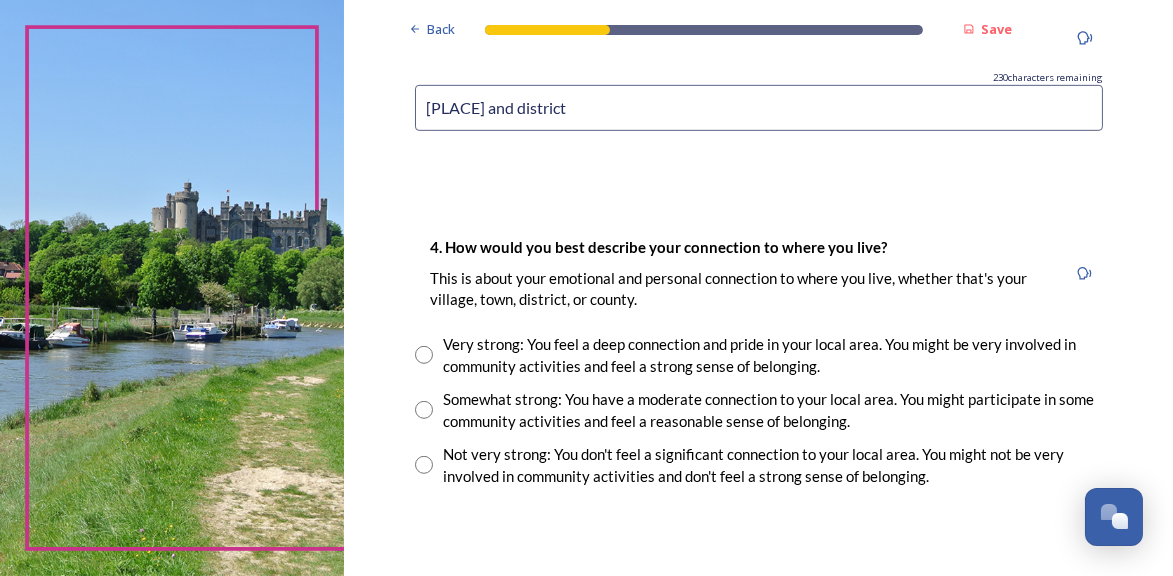 scroll, scrollTop: 1400, scrollLeft: 0, axis: vertical 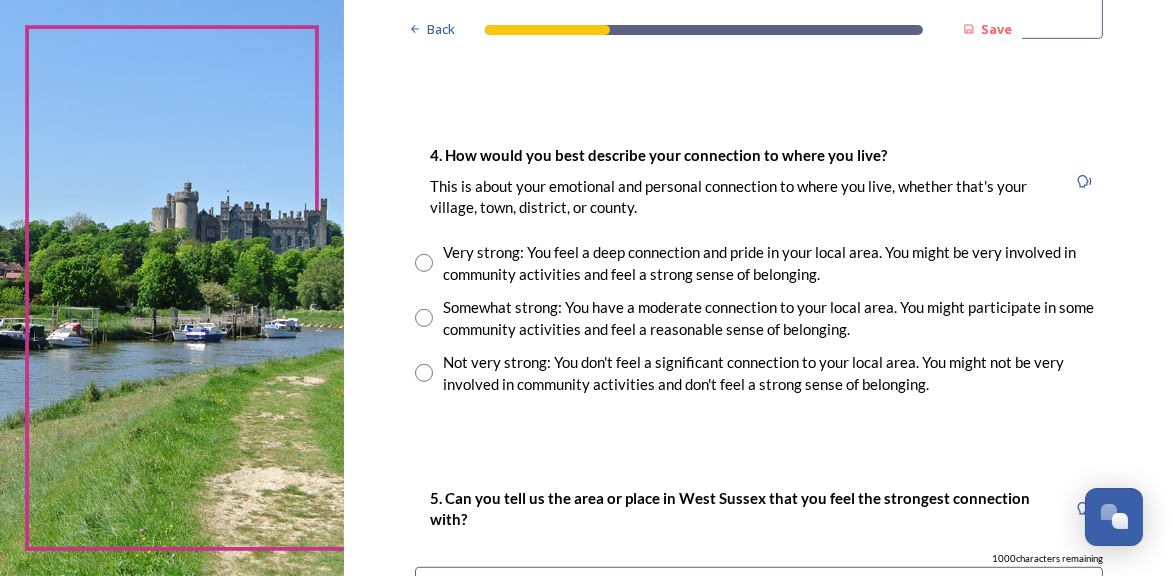 type on "[PLACE] and district" 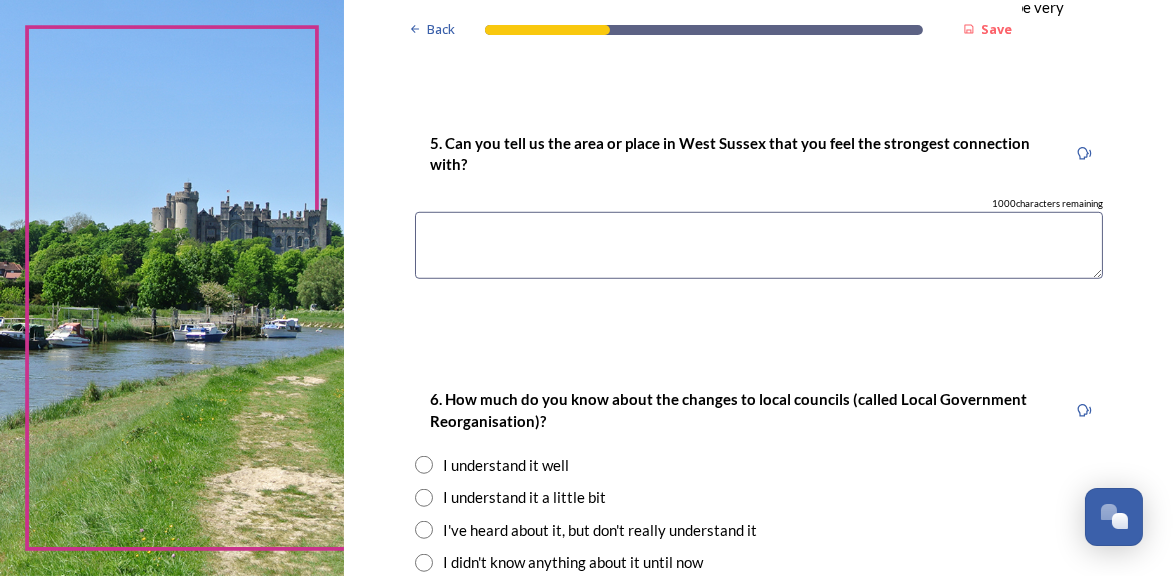 scroll, scrollTop: 1800, scrollLeft: 0, axis: vertical 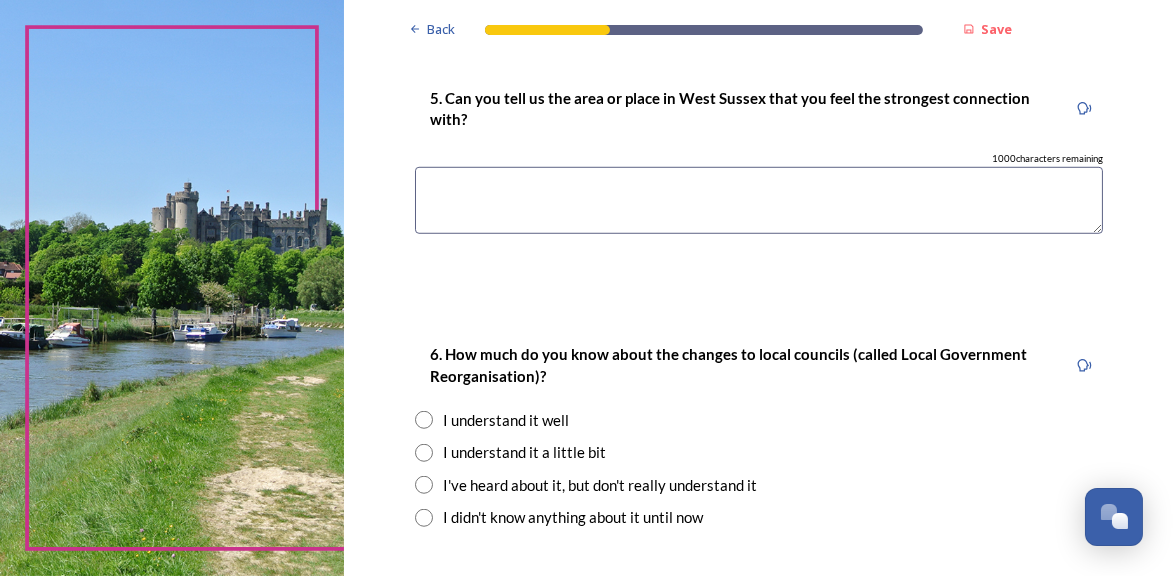 click at bounding box center (759, 200) 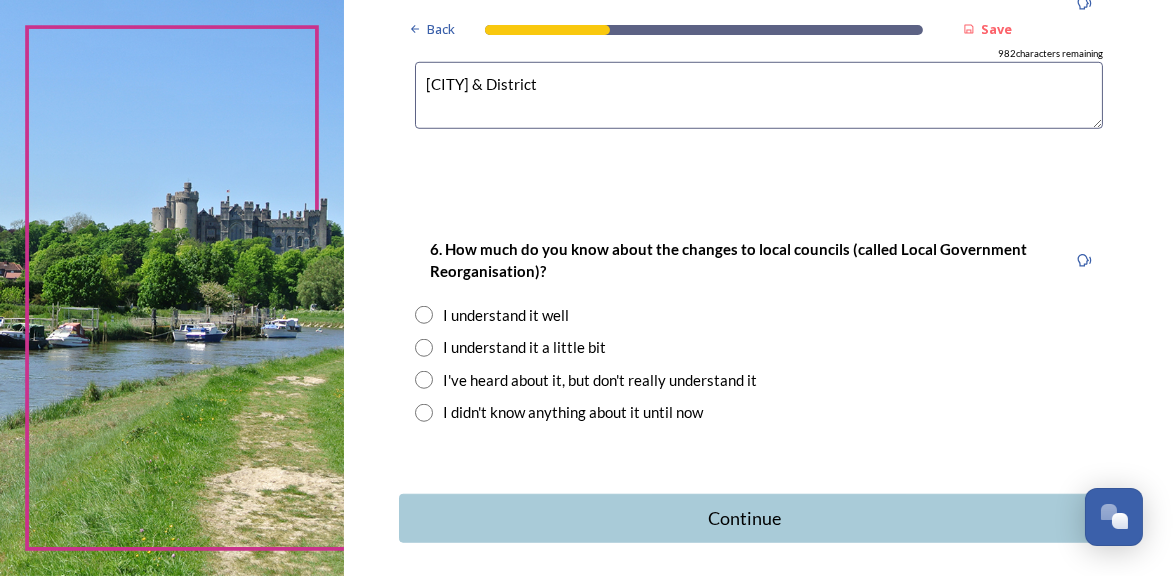 scroll, scrollTop: 1985, scrollLeft: 0, axis: vertical 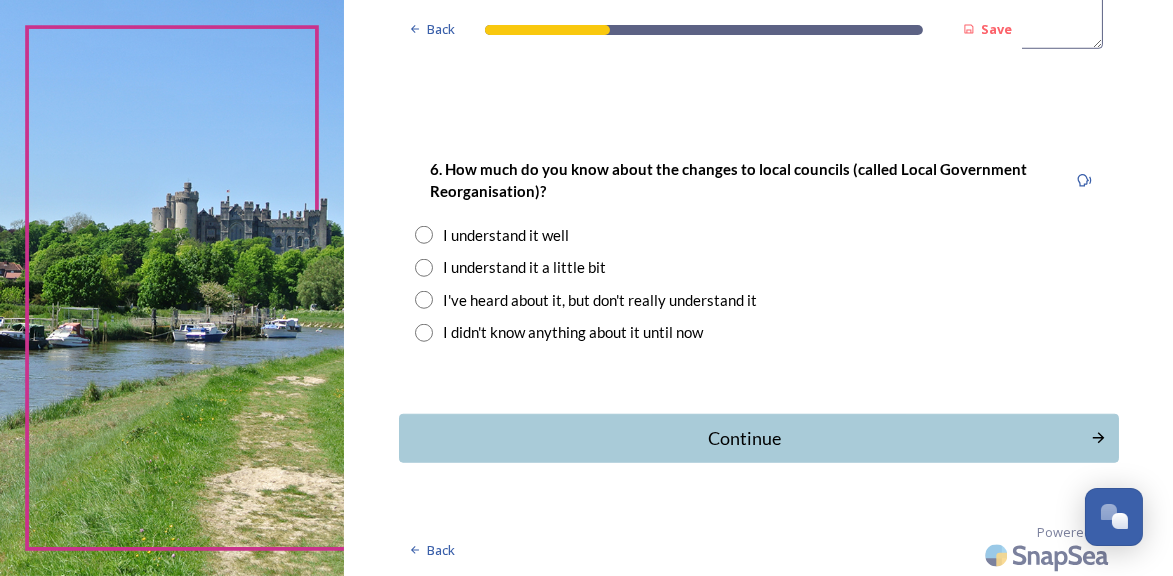 type on "[CITY] & District" 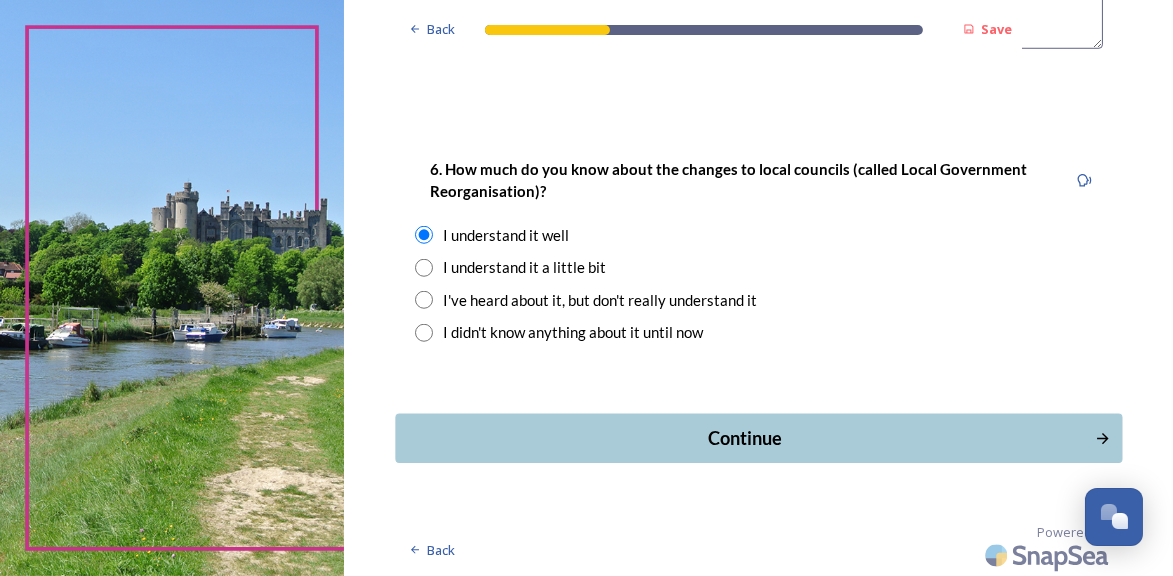 click on "Continue" at bounding box center (744, 438) 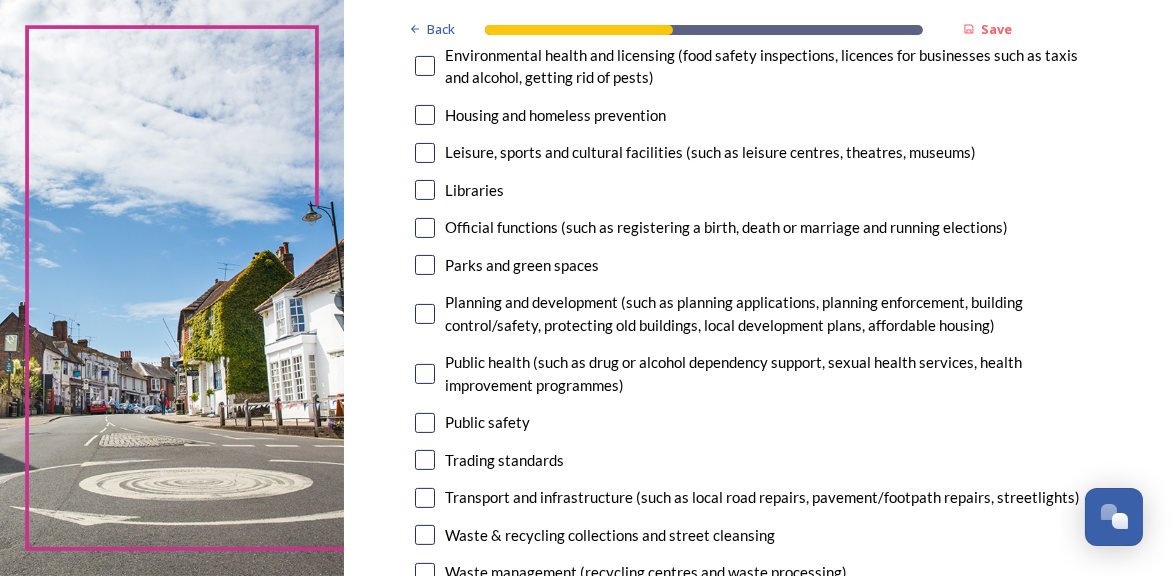scroll, scrollTop: 699, scrollLeft: 0, axis: vertical 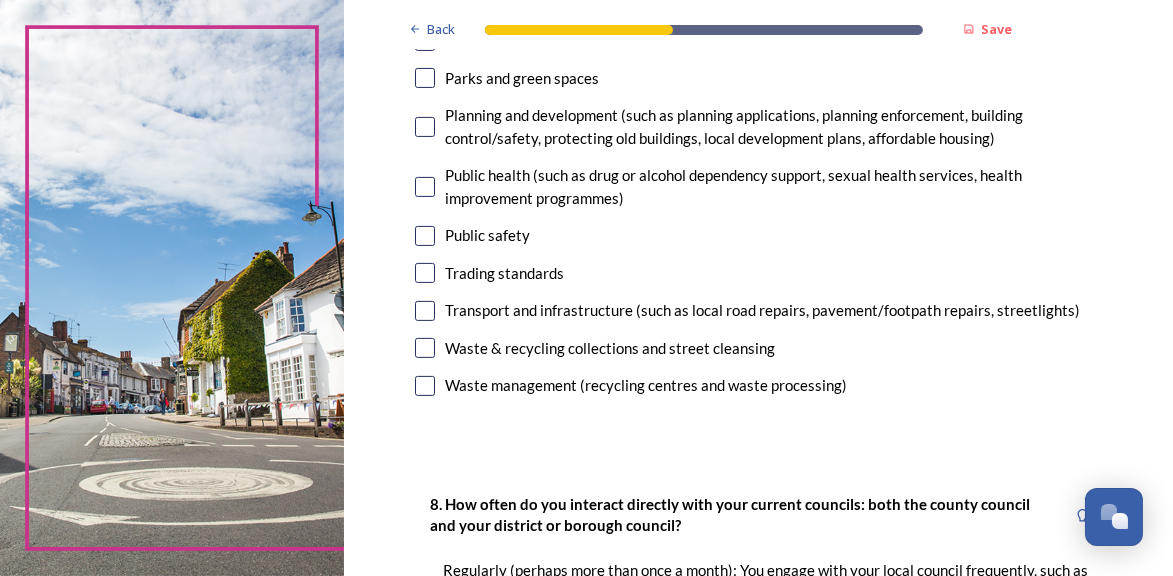 click at bounding box center (425, 386) 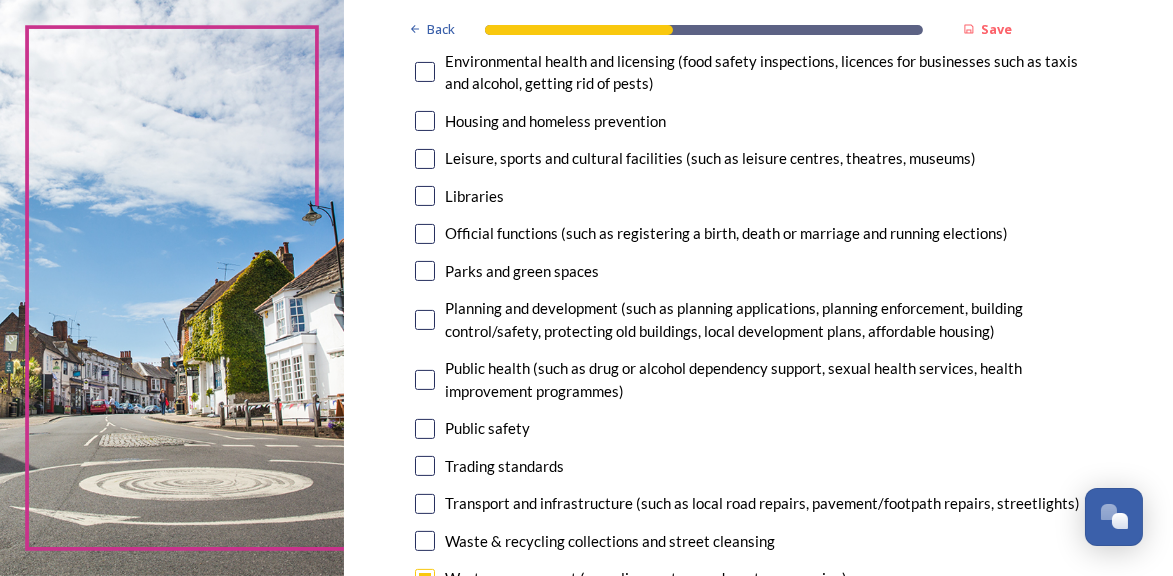 scroll, scrollTop: 500, scrollLeft: 0, axis: vertical 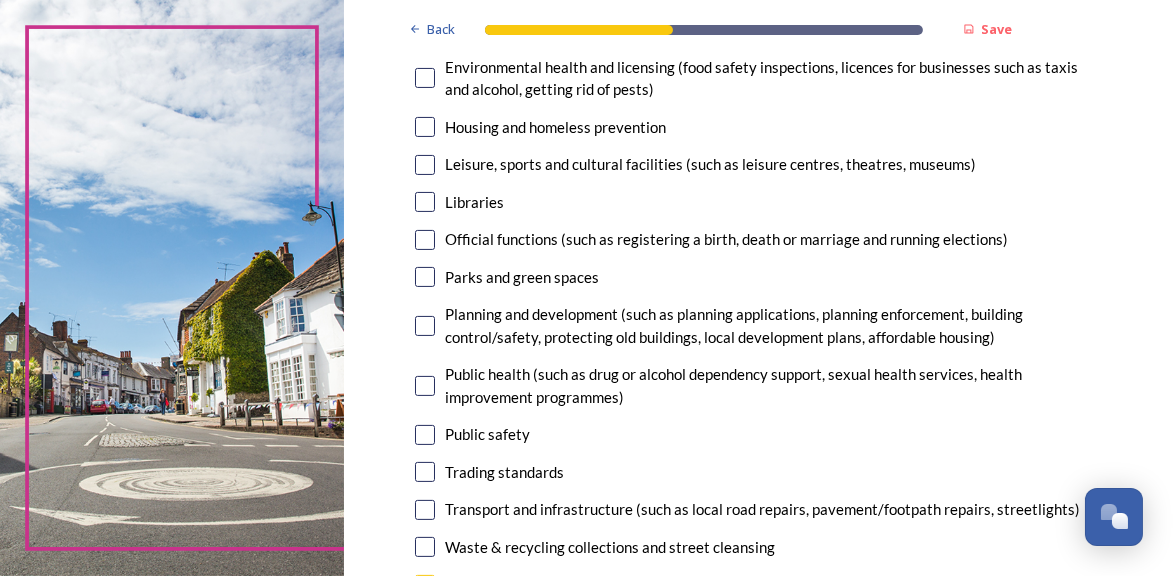 click at bounding box center [425, 277] 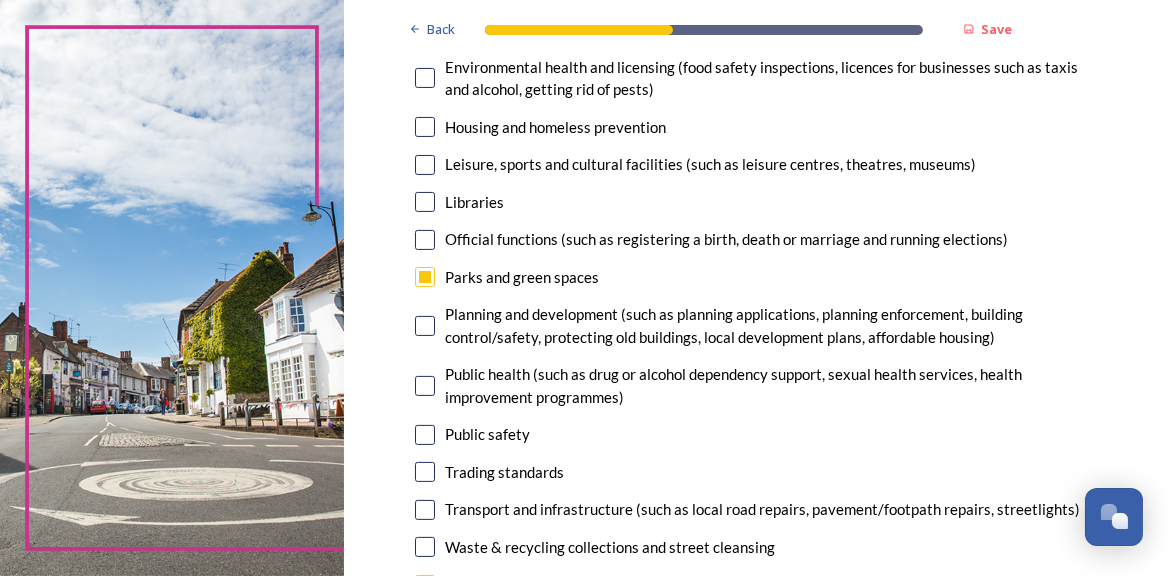 scroll, scrollTop: 400, scrollLeft: 0, axis: vertical 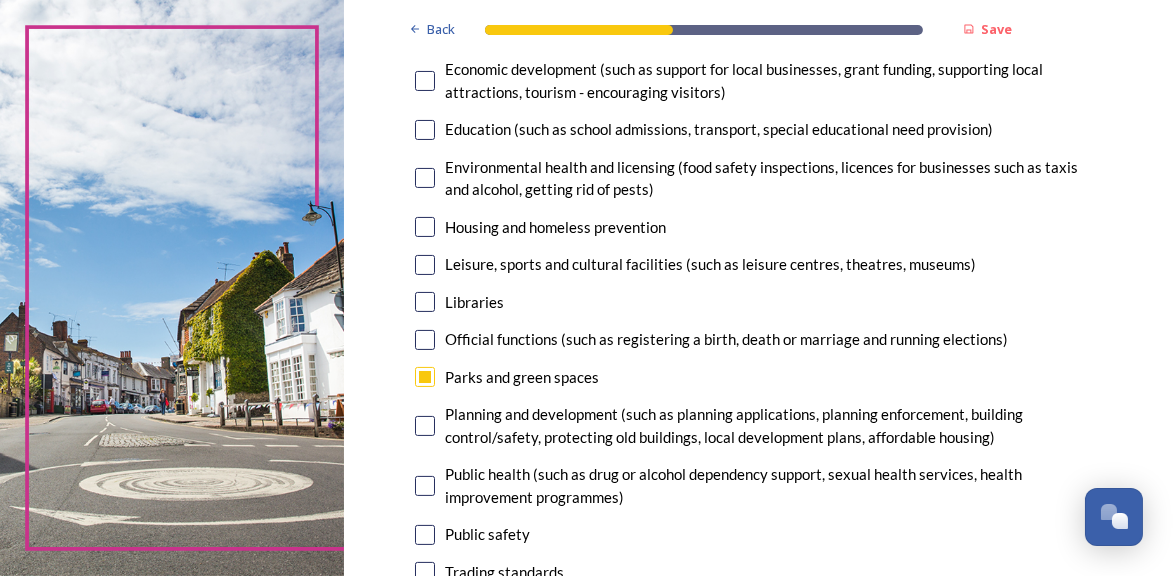 click at bounding box center [425, 265] 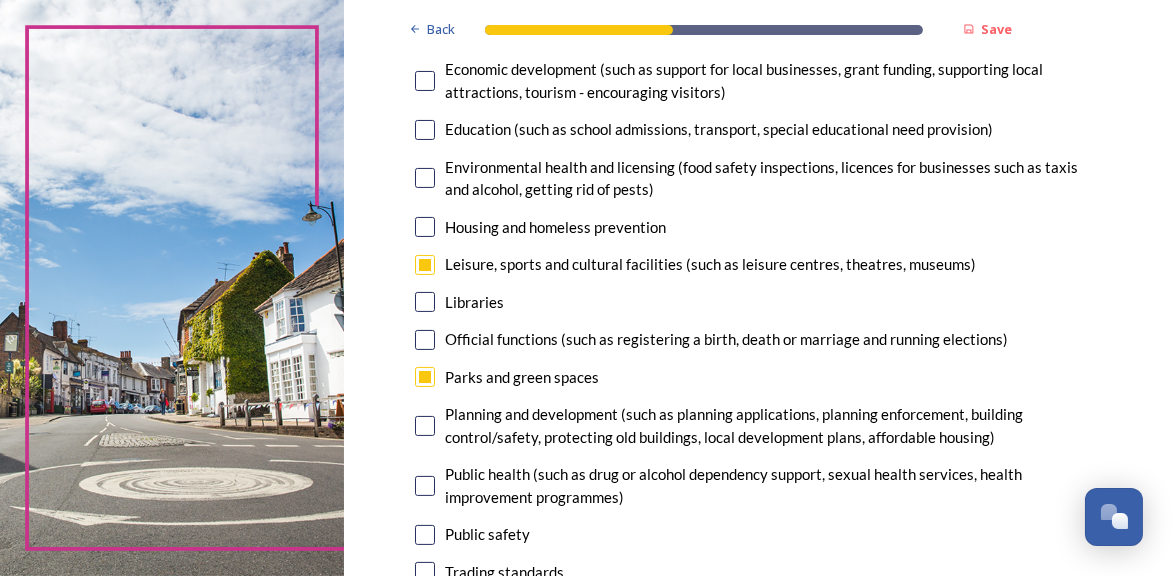 click at bounding box center [425, 178] 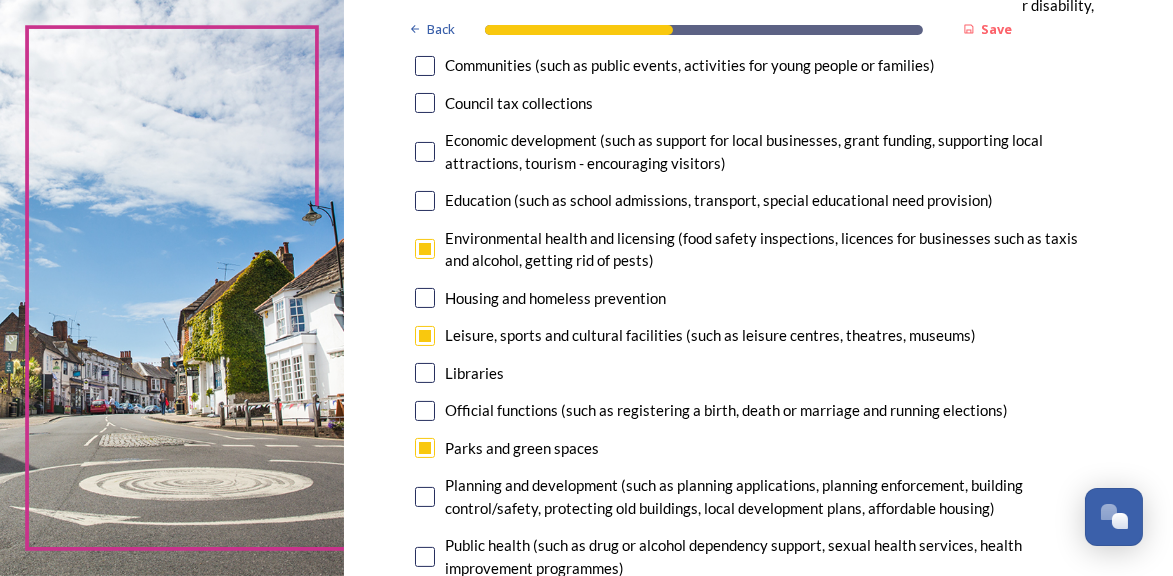 scroll, scrollTop: 299, scrollLeft: 0, axis: vertical 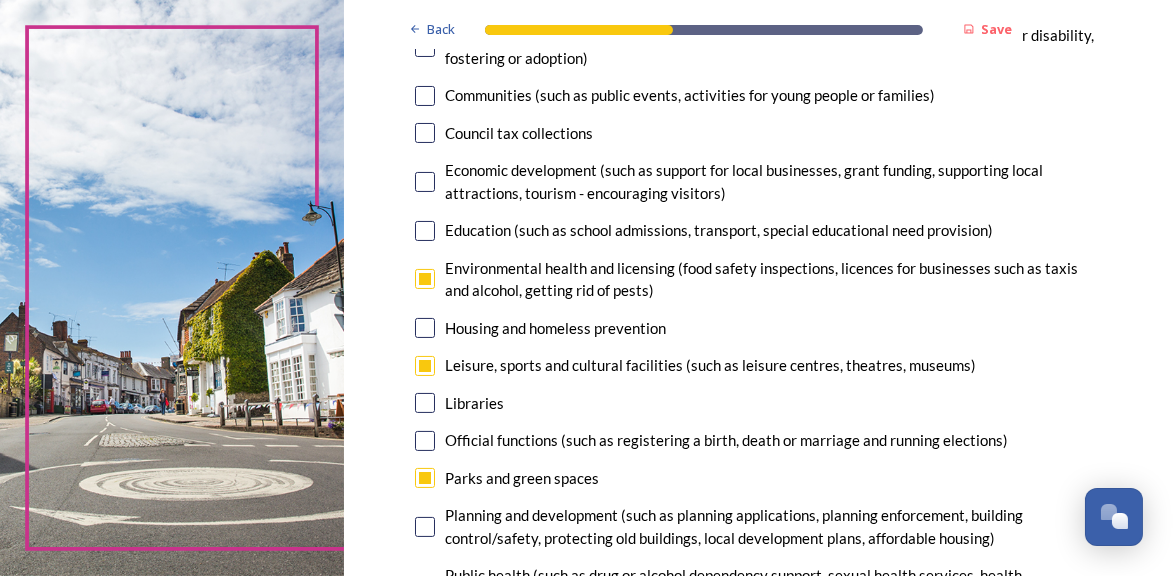 click at bounding box center [425, 96] 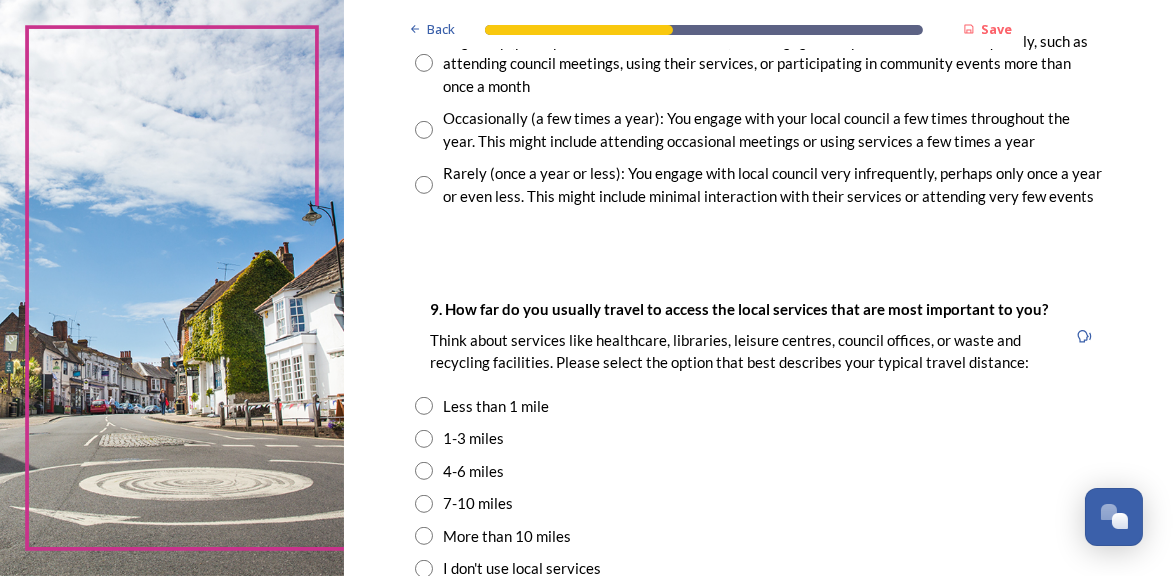 scroll, scrollTop: 1099, scrollLeft: 0, axis: vertical 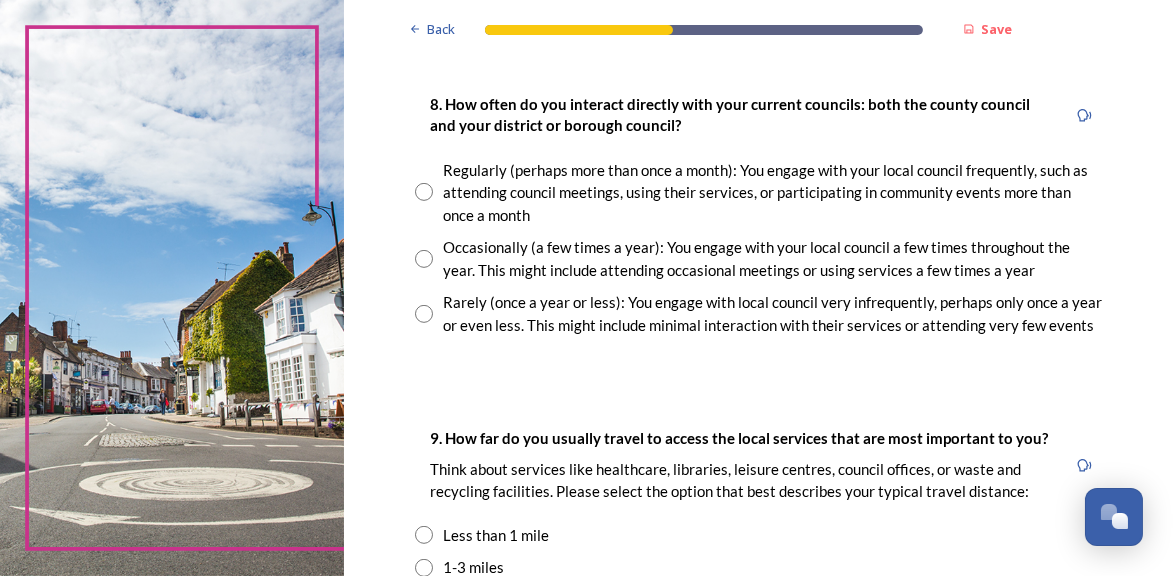 click at bounding box center [424, 192] 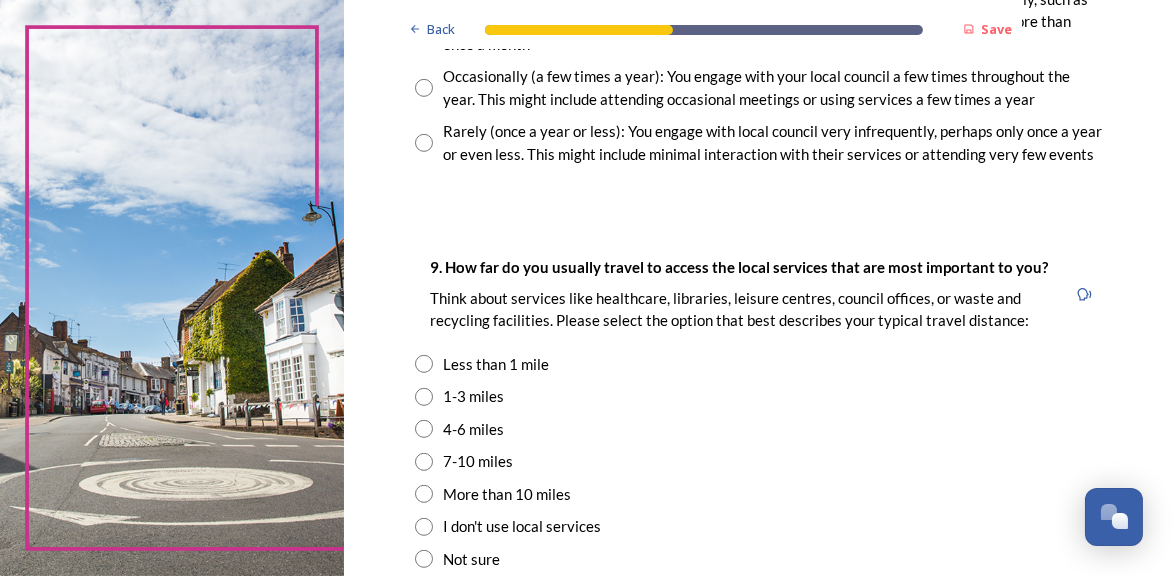 scroll, scrollTop: 1300, scrollLeft: 0, axis: vertical 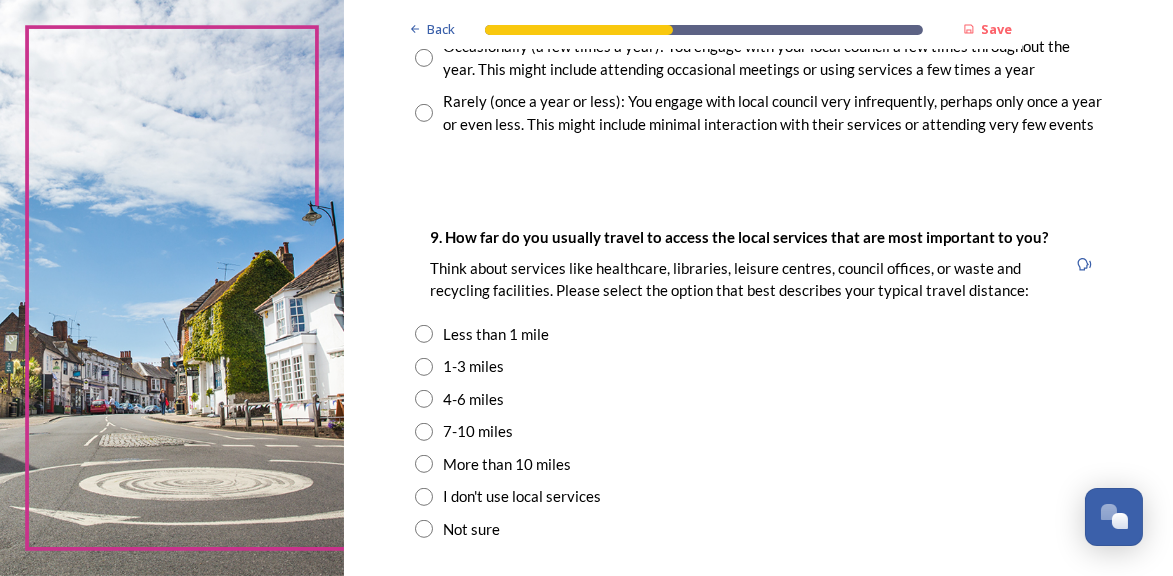 click at bounding box center [424, 399] 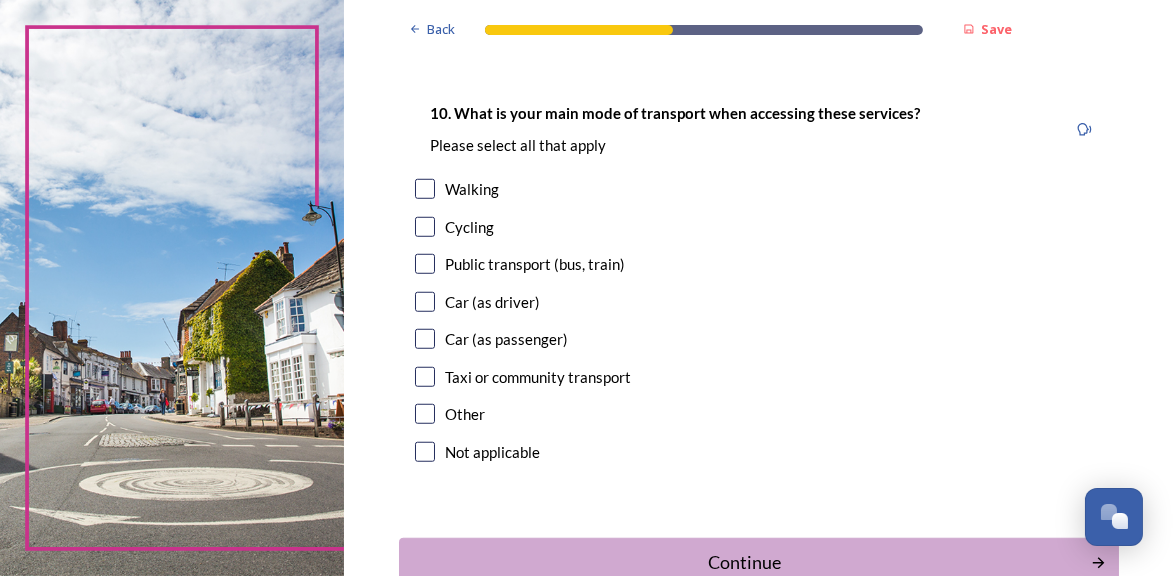 scroll, scrollTop: 1800, scrollLeft: 0, axis: vertical 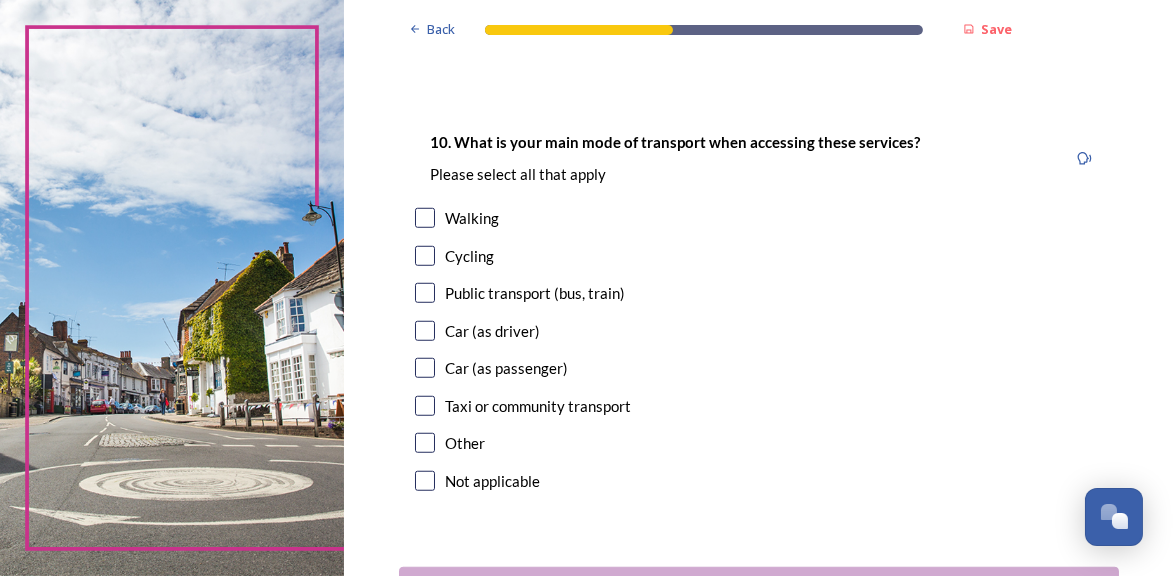 click at bounding box center (425, 218) 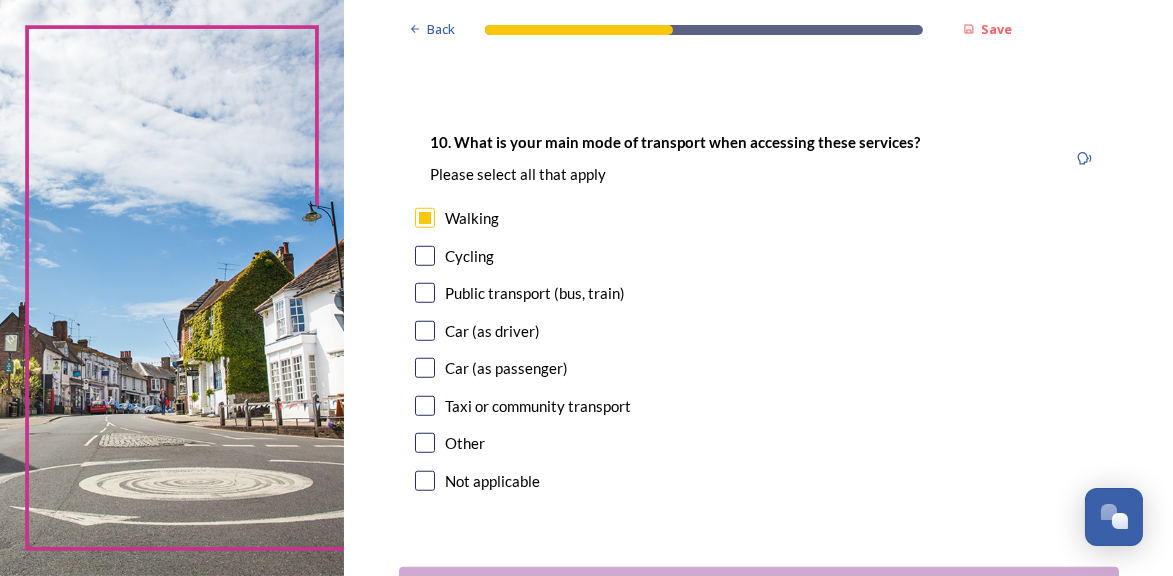 click at bounding box center [425, 293] 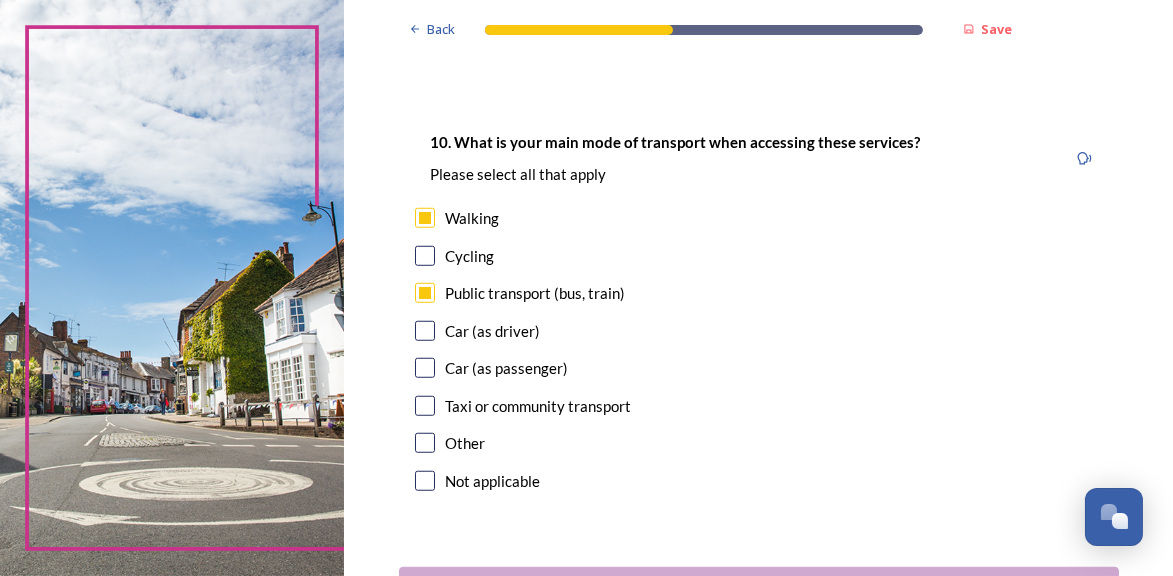 click at bounding box center [425, 331] 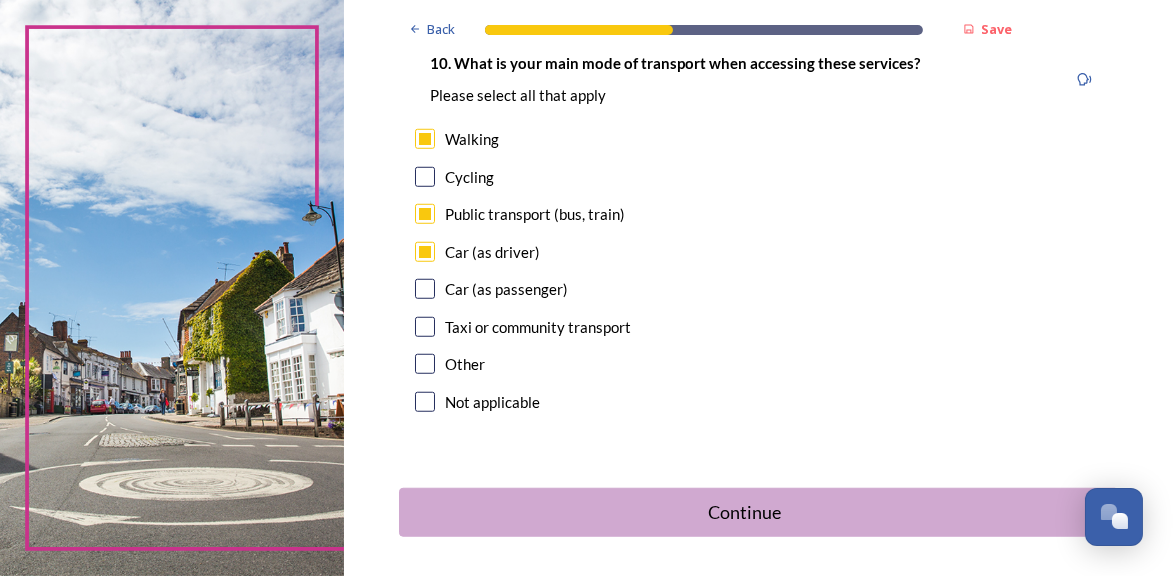 scroll, scrollTop: 1954, scrollLeft: 0, axis: vertical 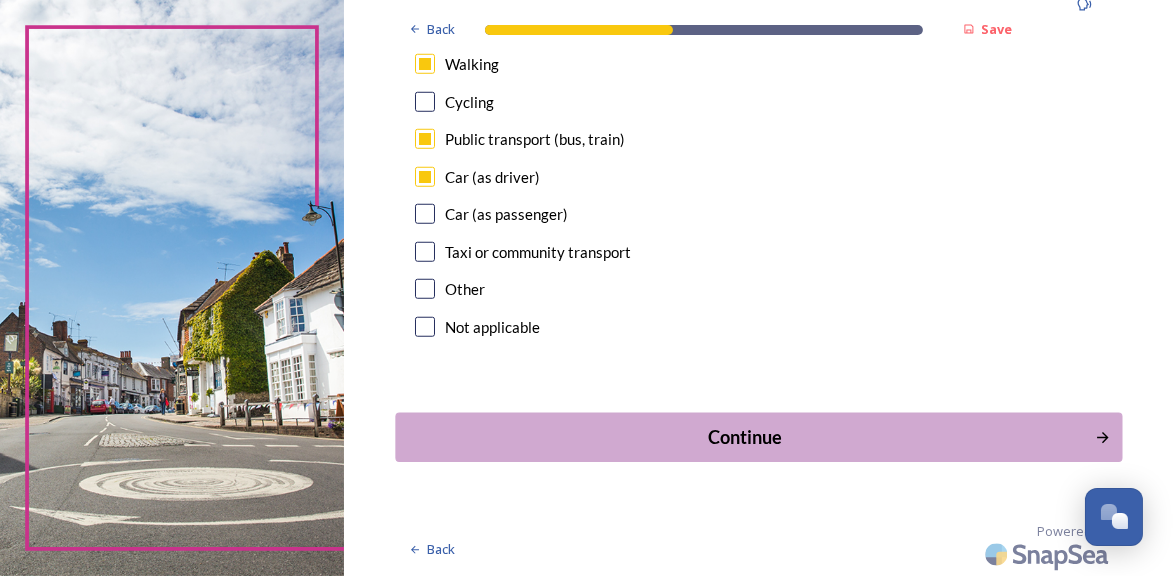 click on "Continue" at bounding box center (744, 437) 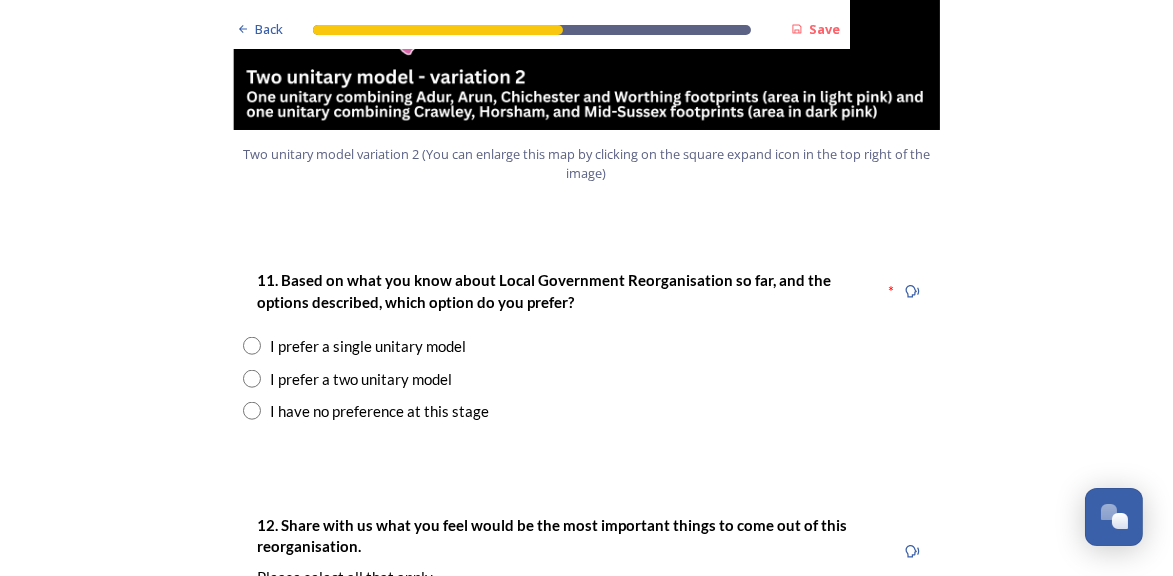 scroll, scrollTop: 2500, scrollLeft: 0, axis: vertical 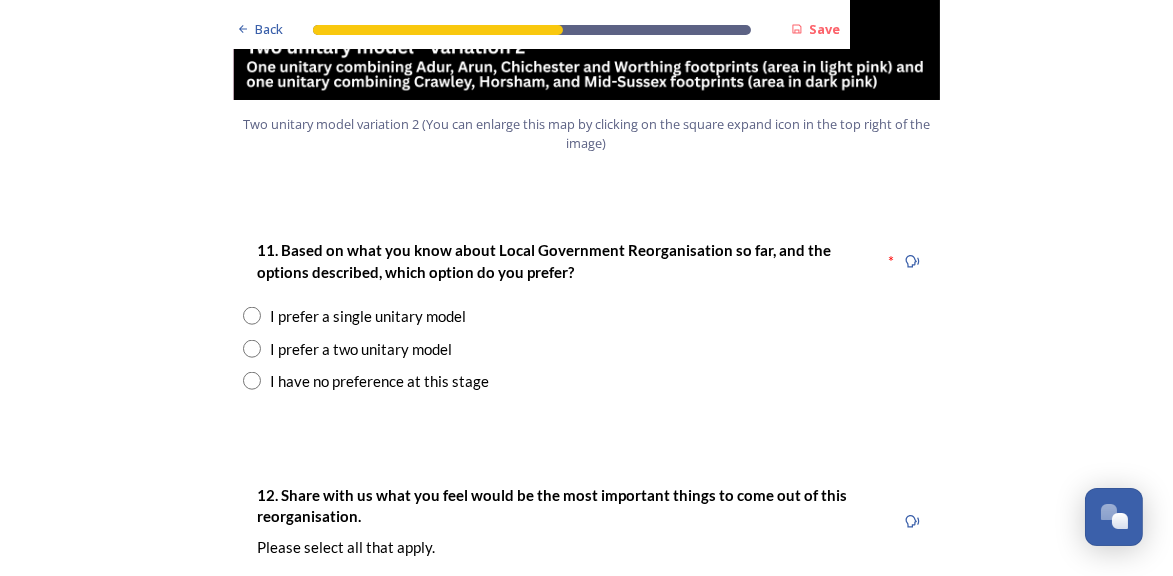 click at bounding box center [252, 349] 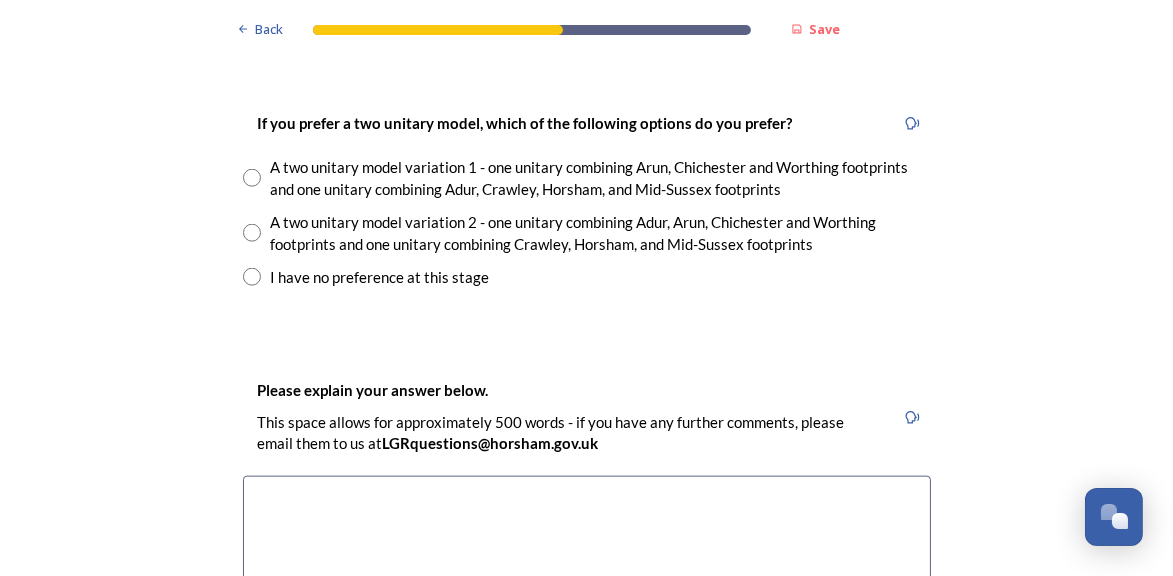 scroll, scrollTop: 2900, scrollLeft: 0, axis: vertical 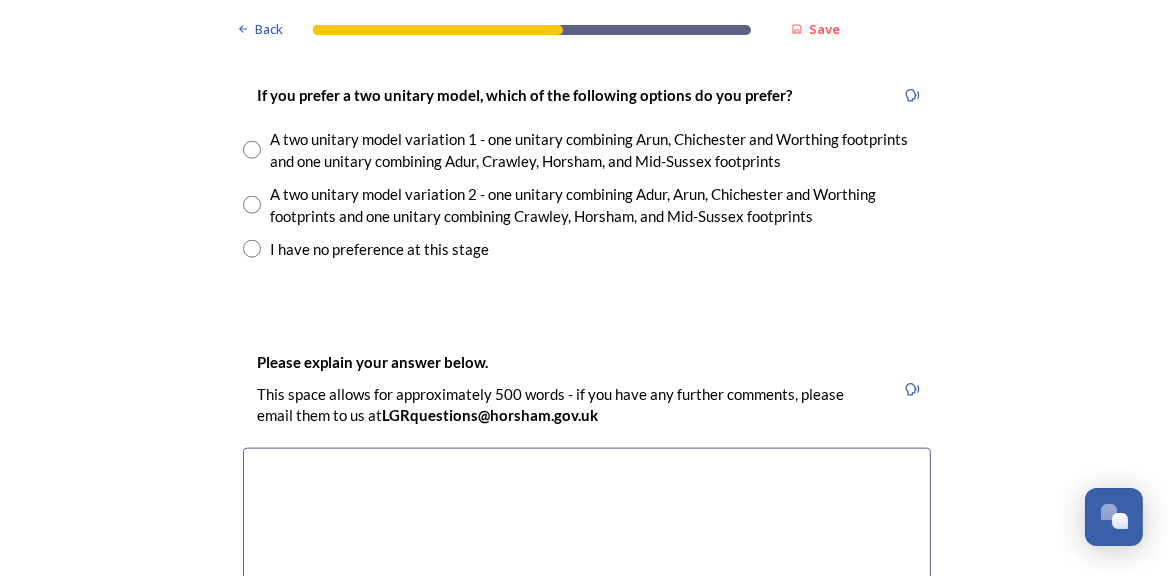 click at bounding box center [252, 205] 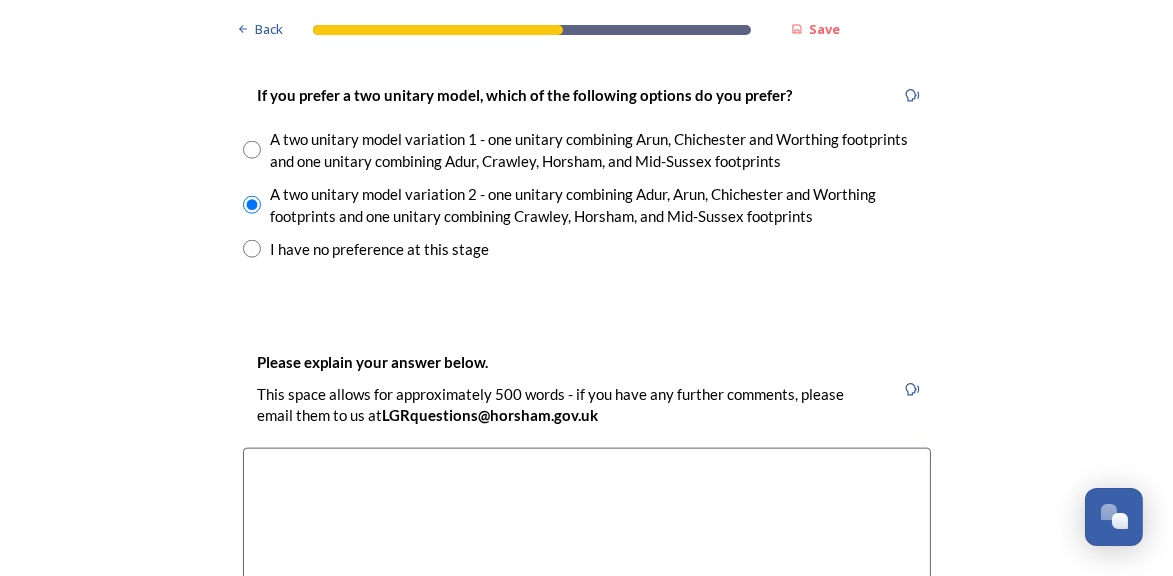 scroll, scrollTop: 3200, scrollLeft: 0, axis: vertical 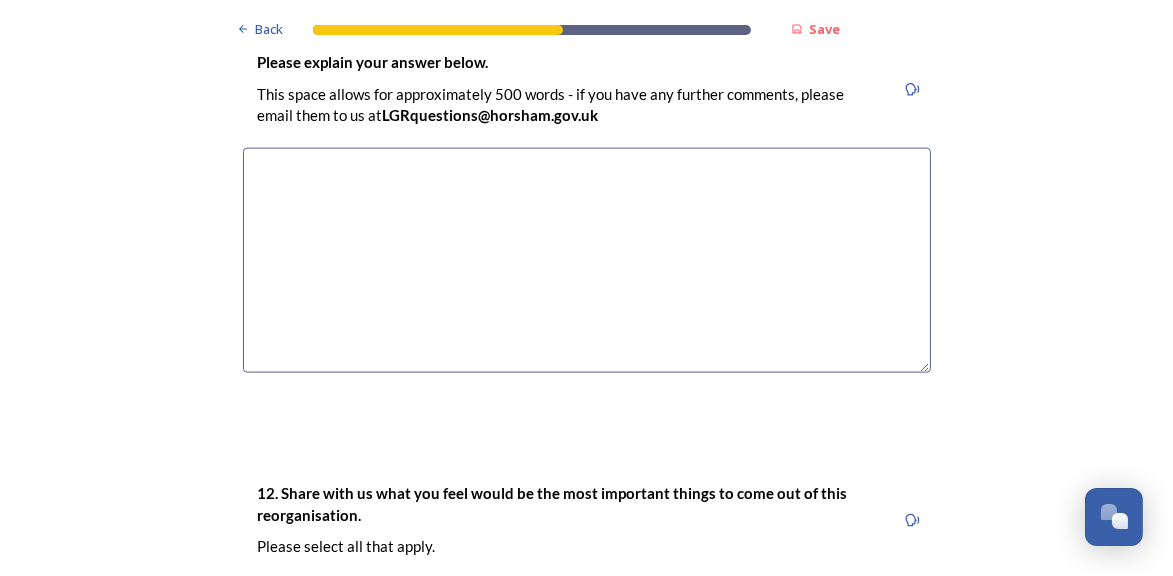 click at bounding box center [587, 260] 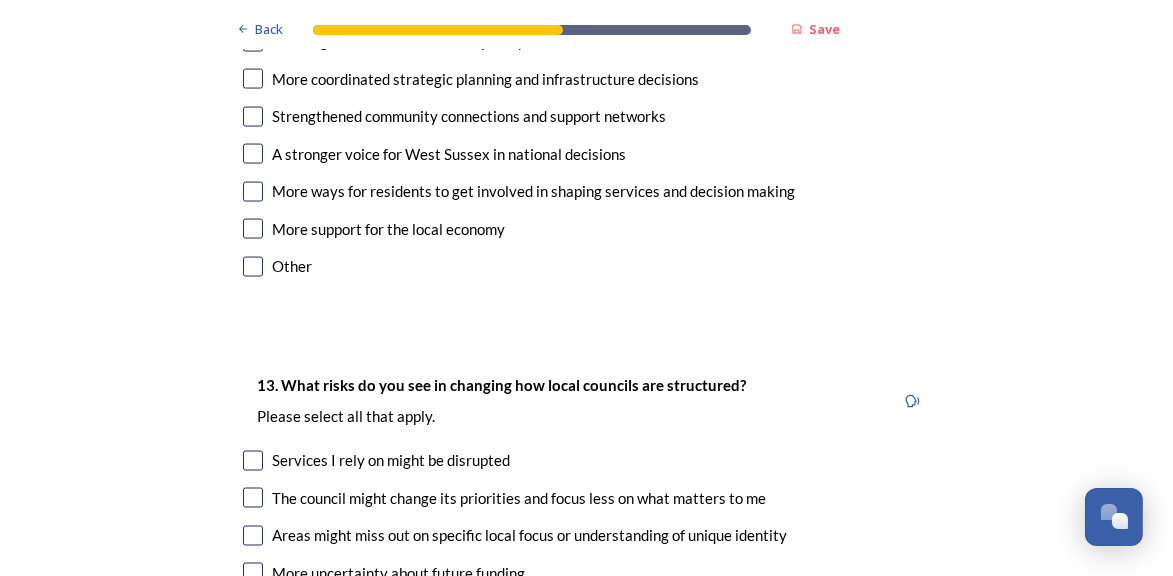 scroll, scrollTop: 4100, scrollLeft: 0, axis: vertical 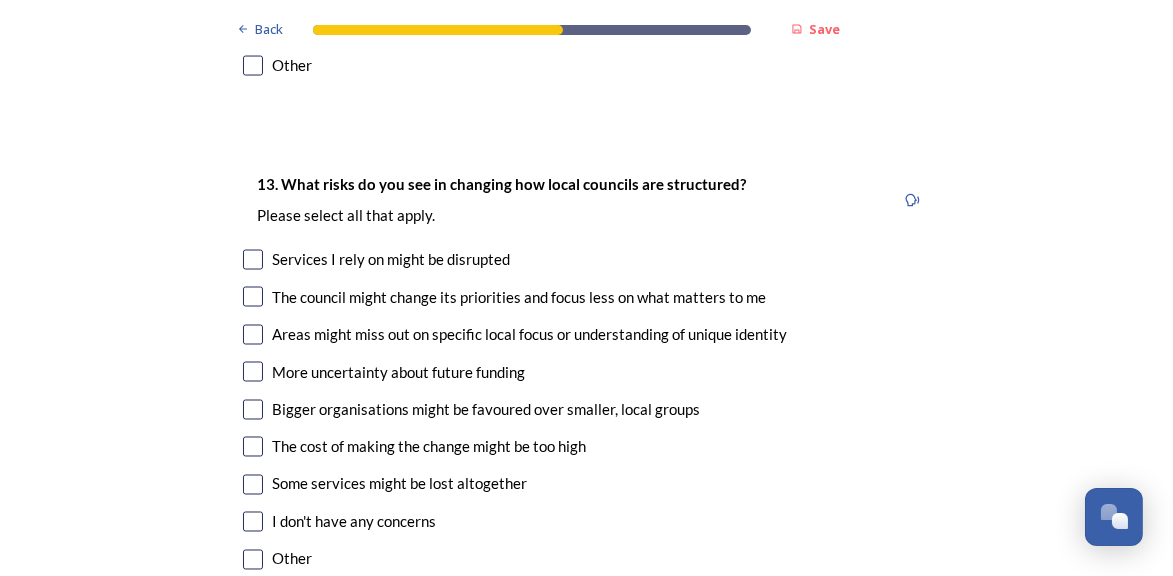 type on "It is a retrograde step to remove local authority control from [CITY] and District.  Consequently if it has to be implemented my preference is for the smallest unitary unit possible.  If it was one unitary authority, no matter where it was administered from there would be little understanding or interest in areas furthest freom the centre.  As this is, above all, a cost cutting measure, I do not think a single unitary authority across such a diverse and mixed area would save much as, inevitably, over time the administrative team needed for it to be run effectively would have to be extensive and no doubt expand with its senior personnel mbeing remunerated at a far higher level than were it to remain a district council." 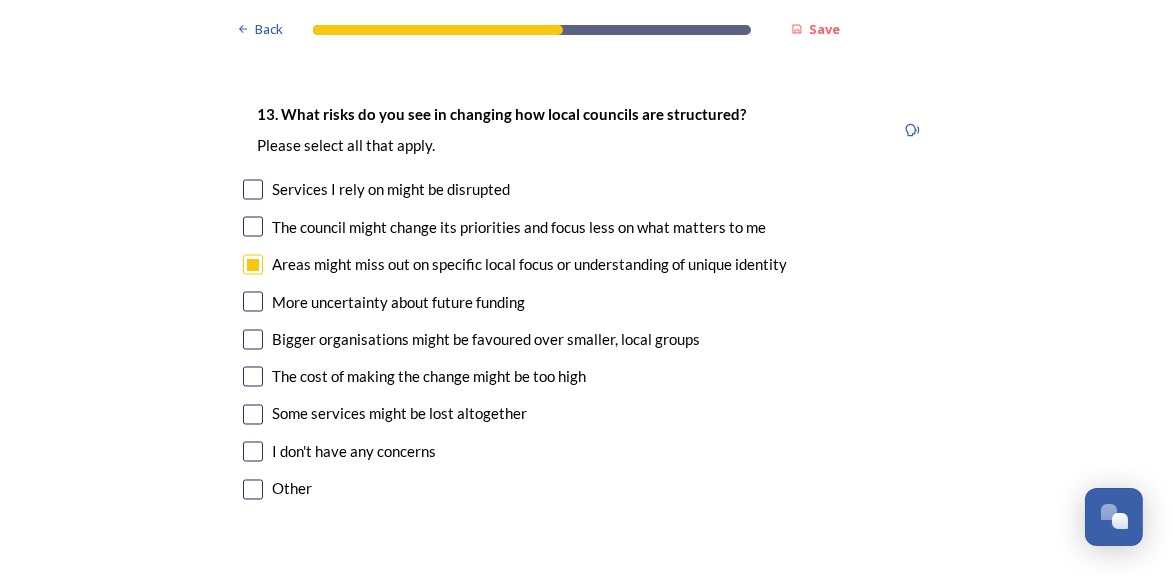 scroll, scrollTop: 4200, scrollLeft: 0, axis: vertical 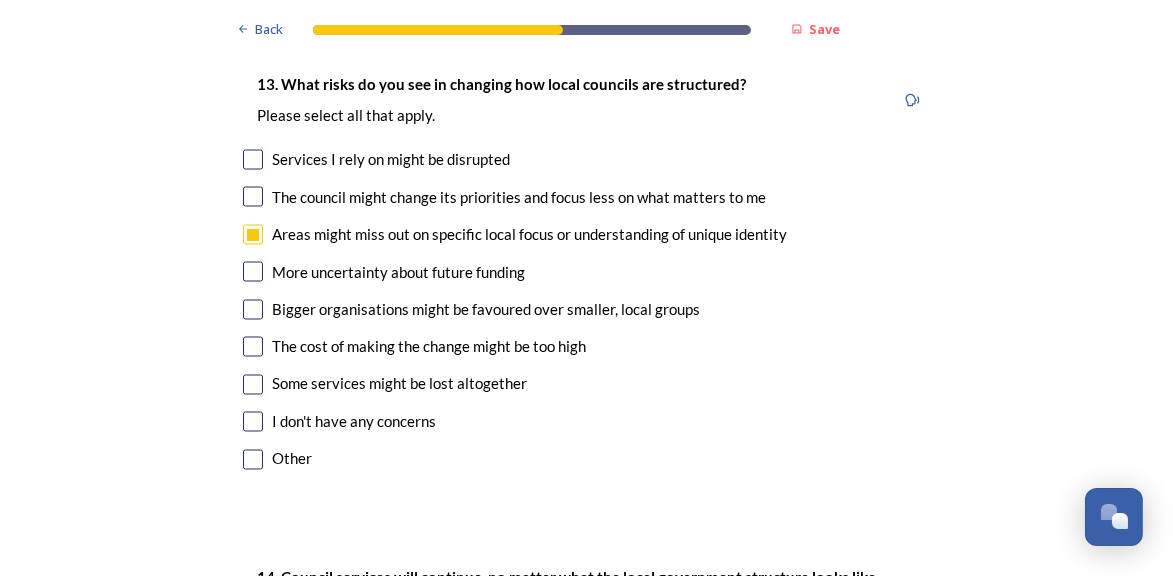 click at bounding box center (253, 272) 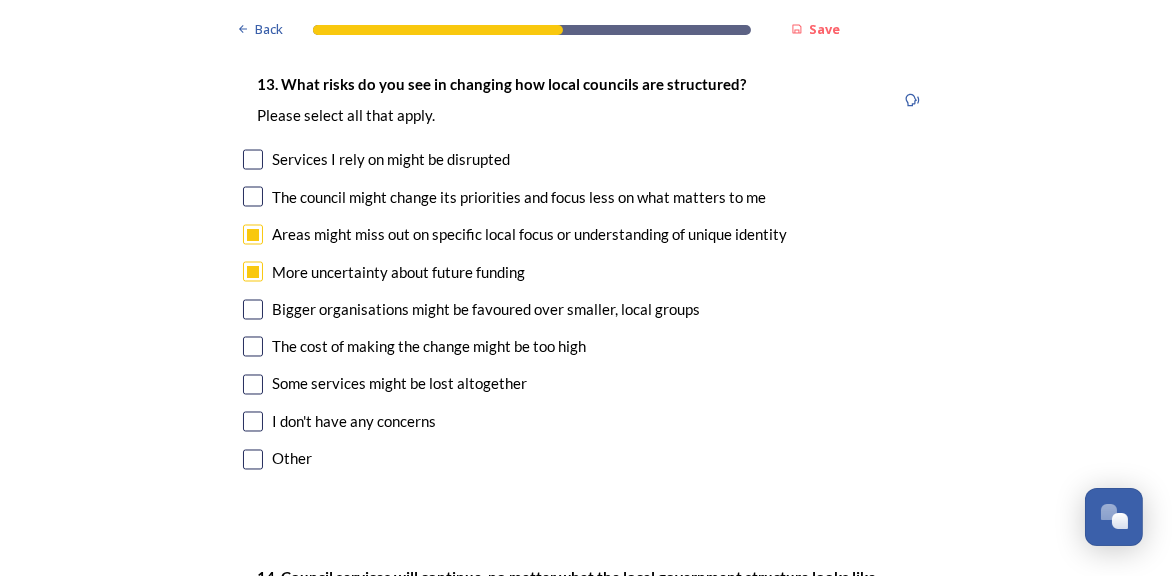 click at bounding box center (253, 310) 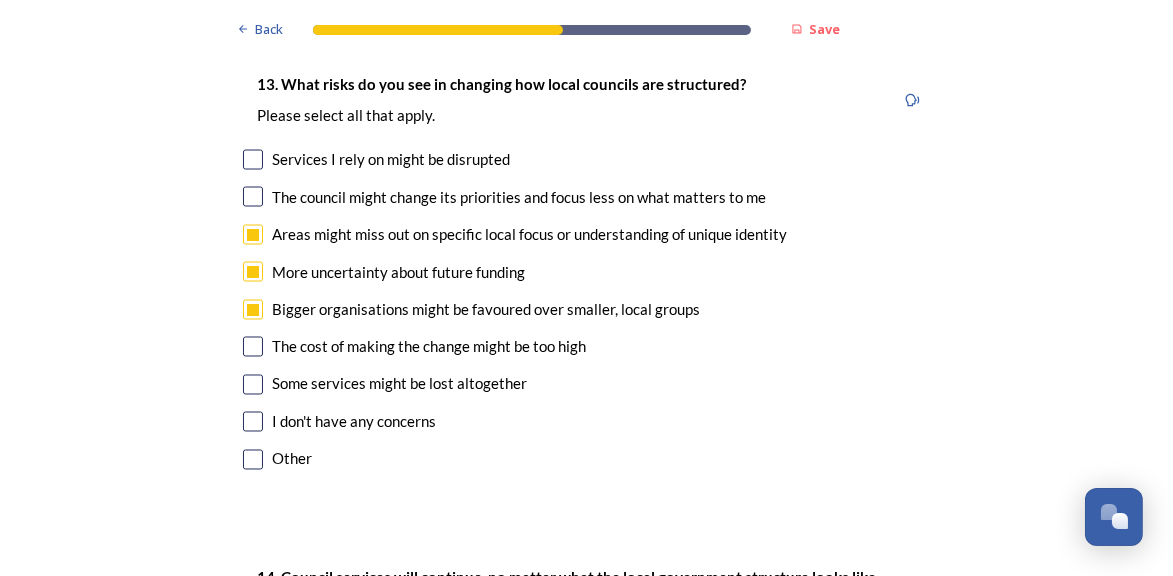 click at bounding box center [253, 385] 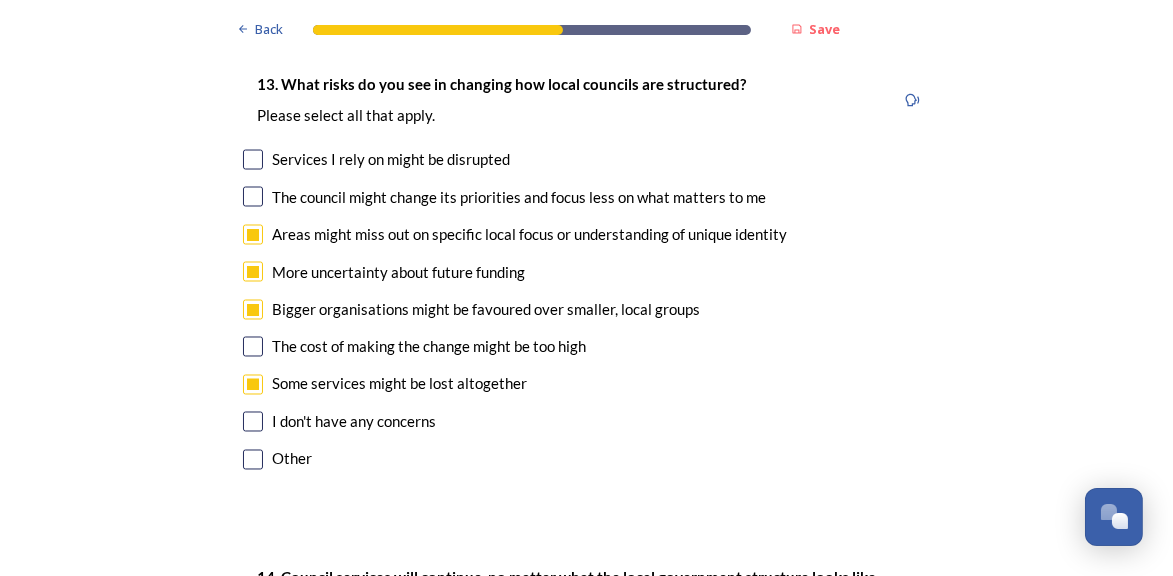 click at bounding box center [253, 347] 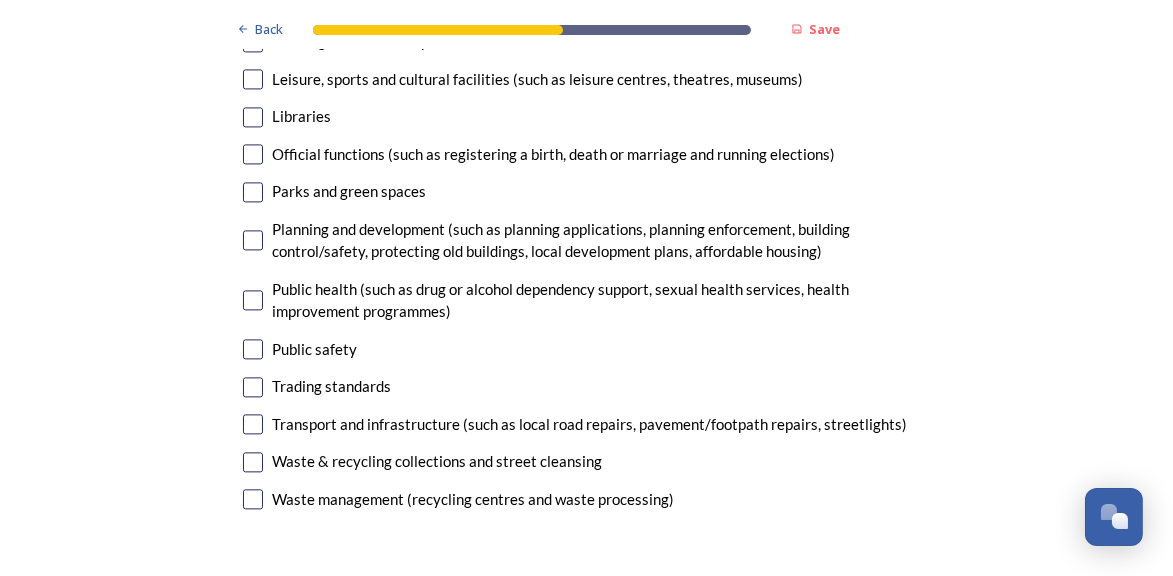 scroll, scrollTop: 5200, scrollLeft: 0, axis: vertical 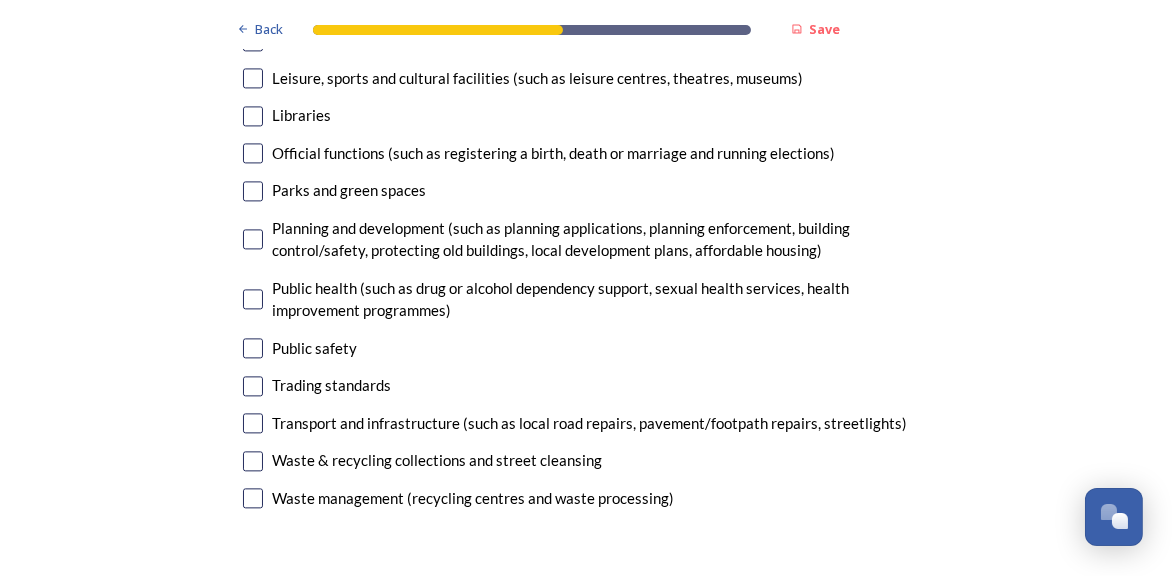 click at bounding box center (253, 423) 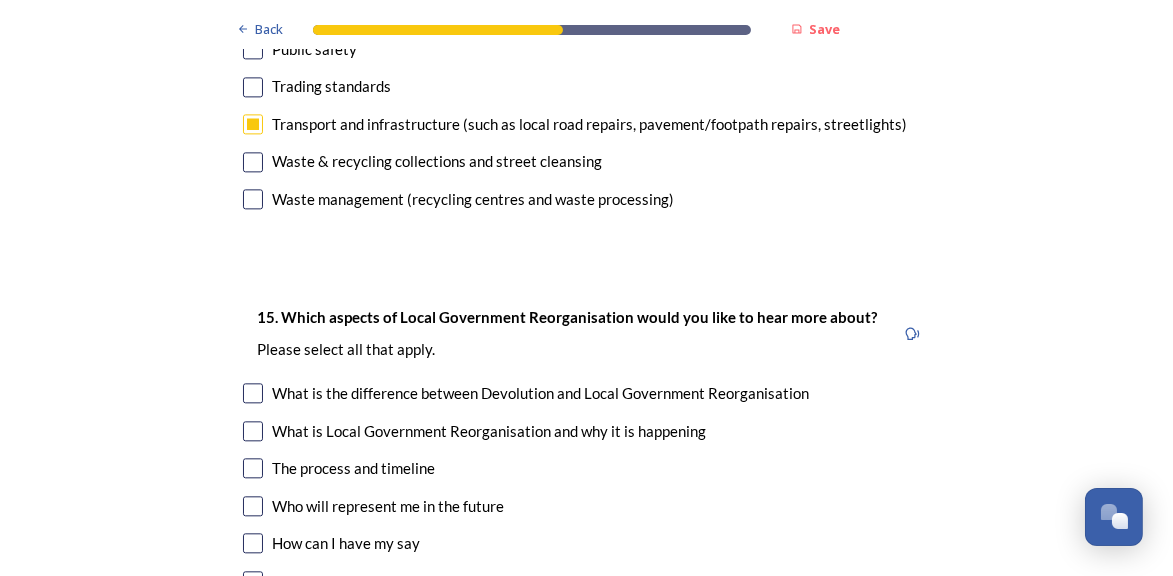 scroll, scrollTop: 5700, scrollLeft: 0, axis: vertical 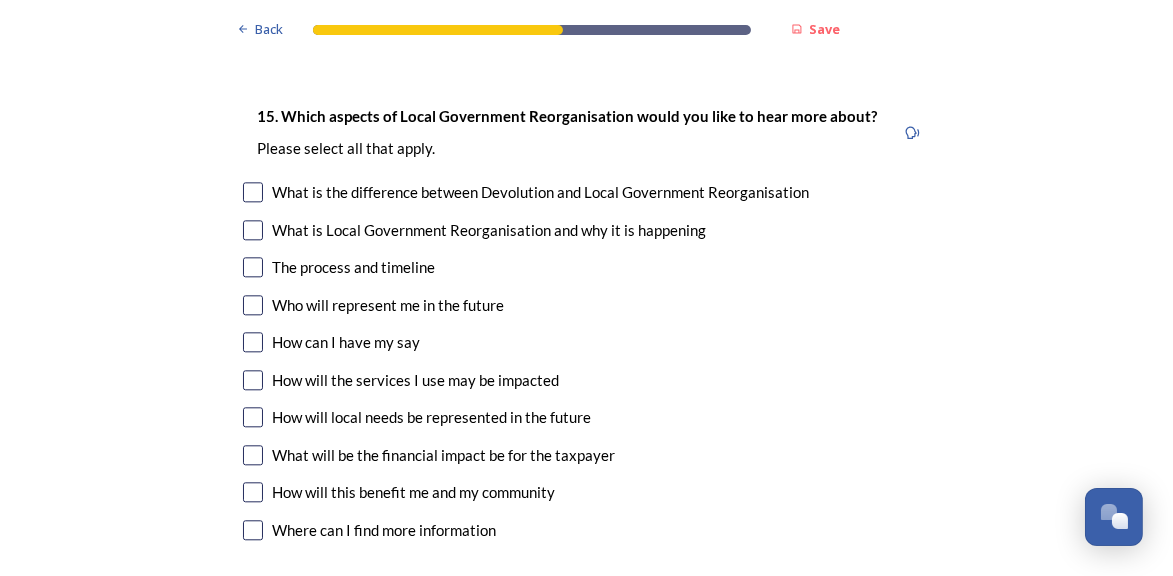 click at bounding box center (253, 305) 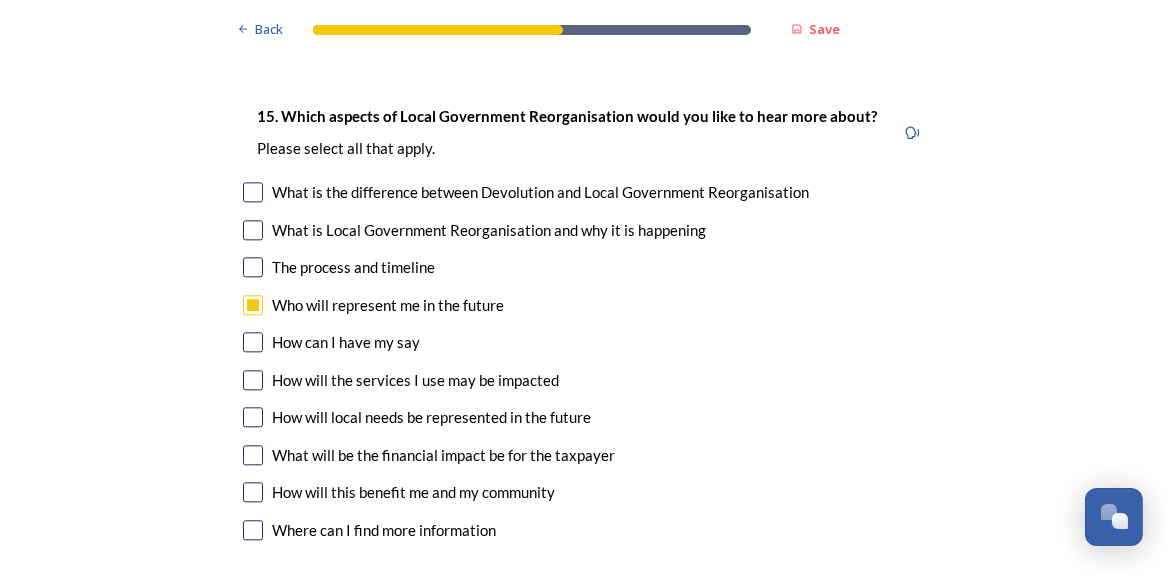 click at bounding box center (253, 380) 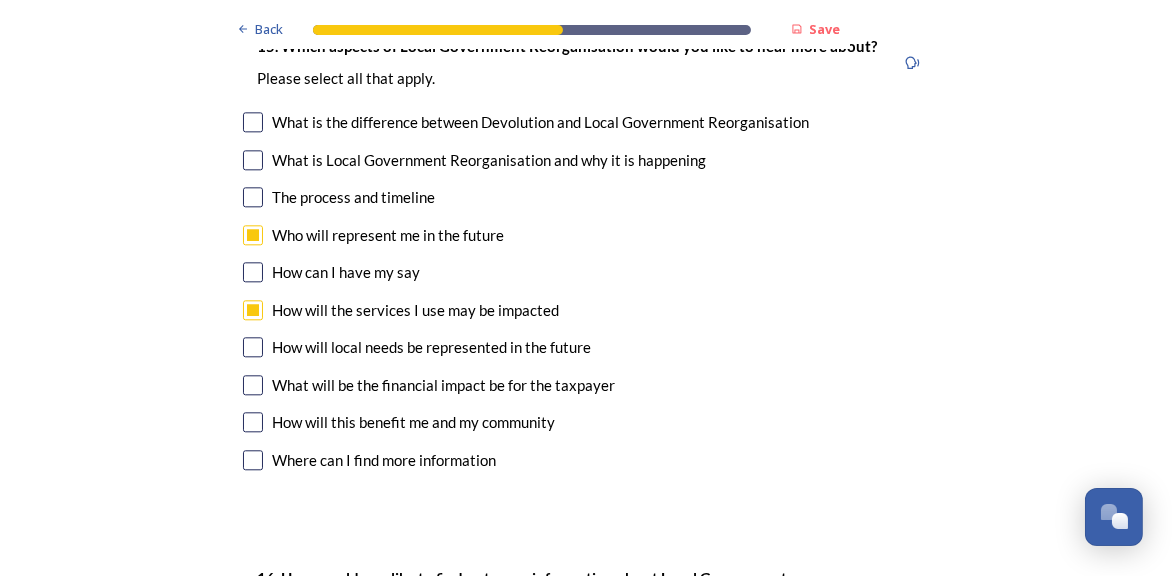 scroll, scrollTop: 5800, scrollLeft: 0, axis: vertical 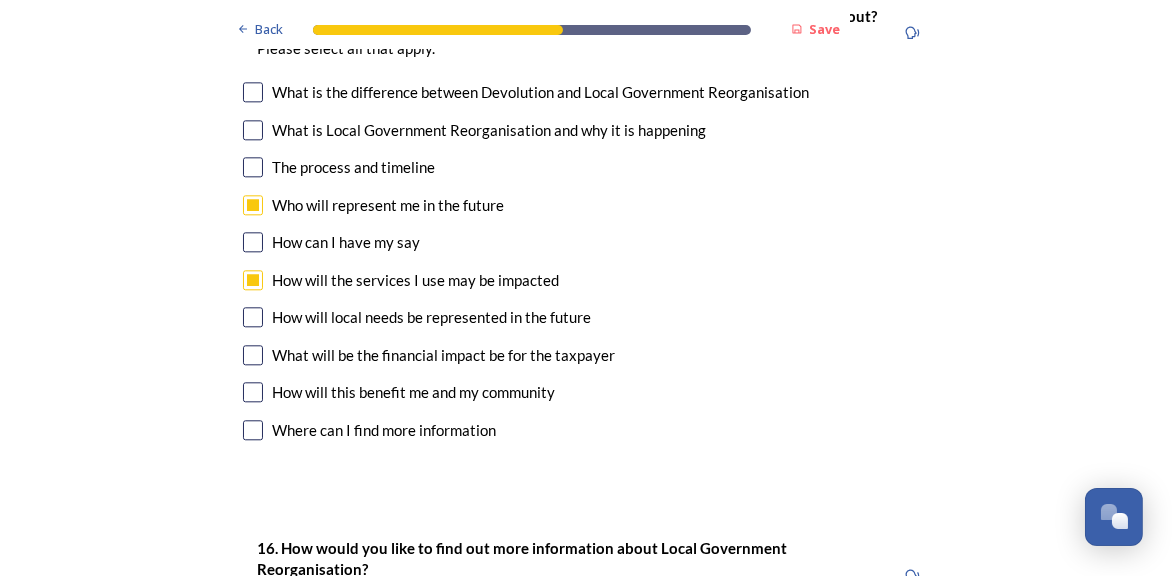 click at bounding box center [253, 317] 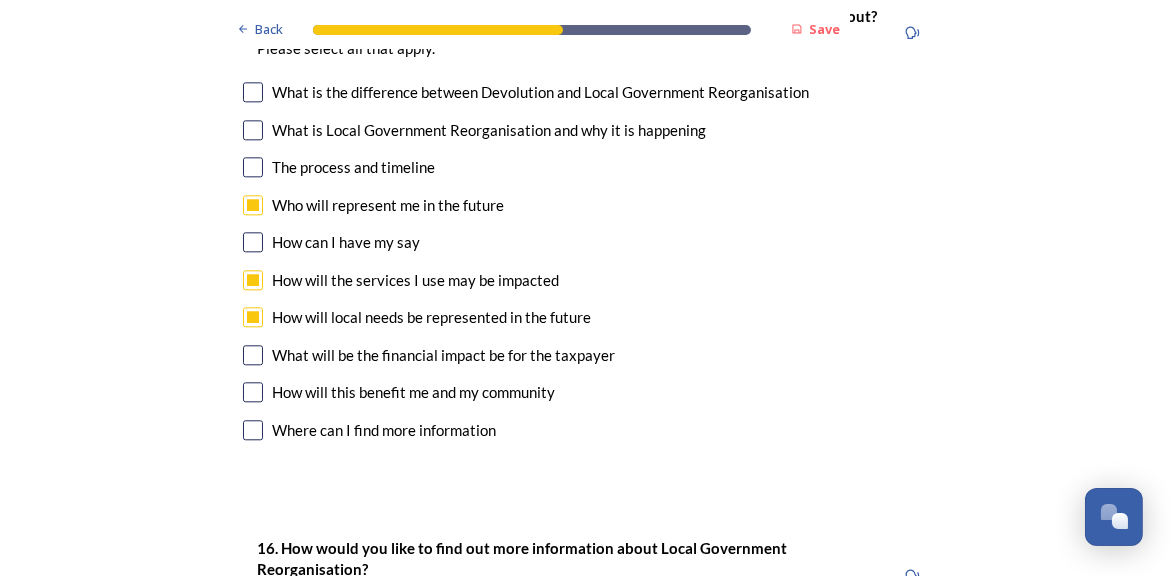 click at bounding box center (253, 355) 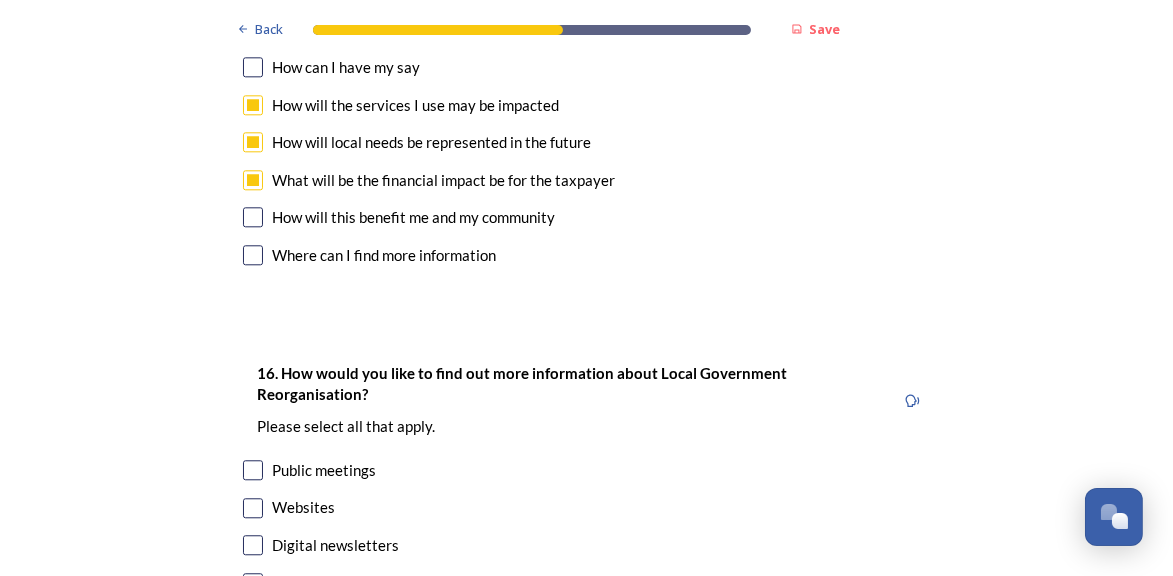scroll, scrollTop: 6000, scrollLeft: 0, axis: vertical 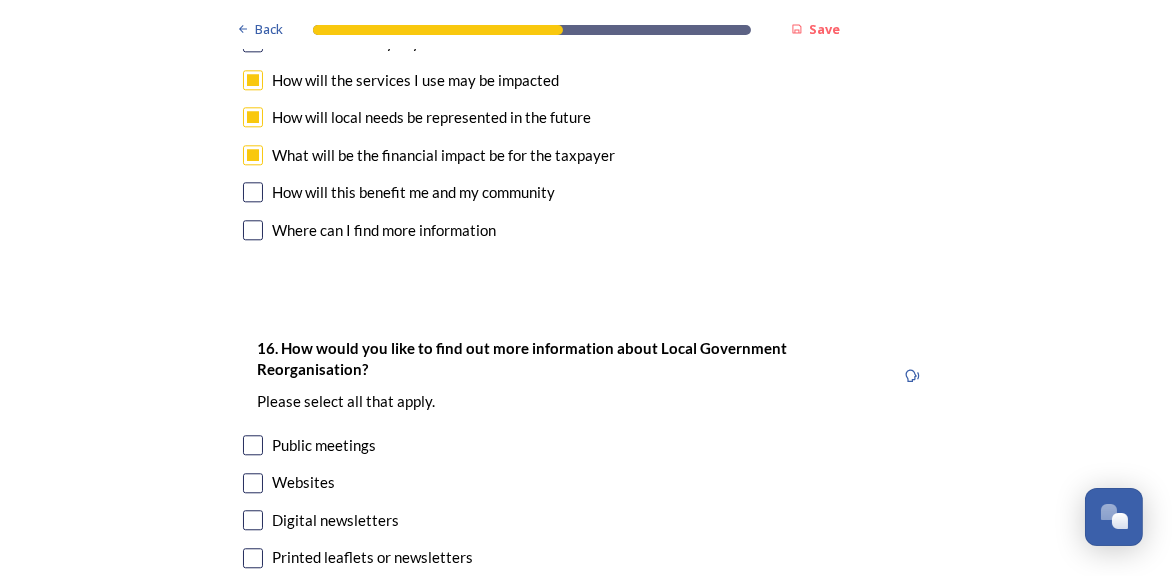 click at bounding box center [253, 192] 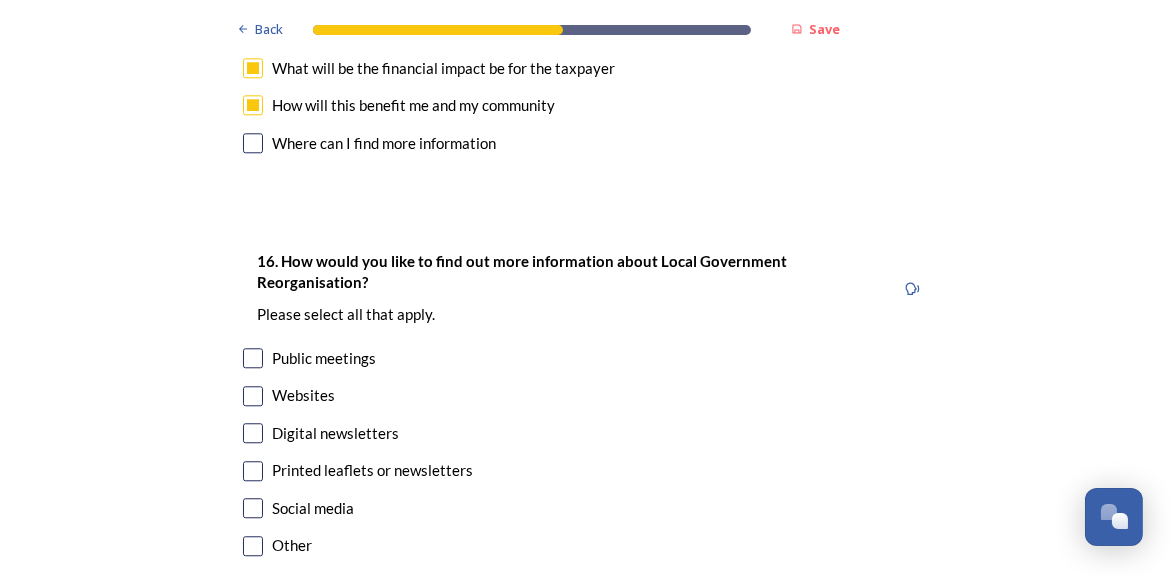 scroll, scrollTop: 6200, scrollLeft: 0, axis: vertical 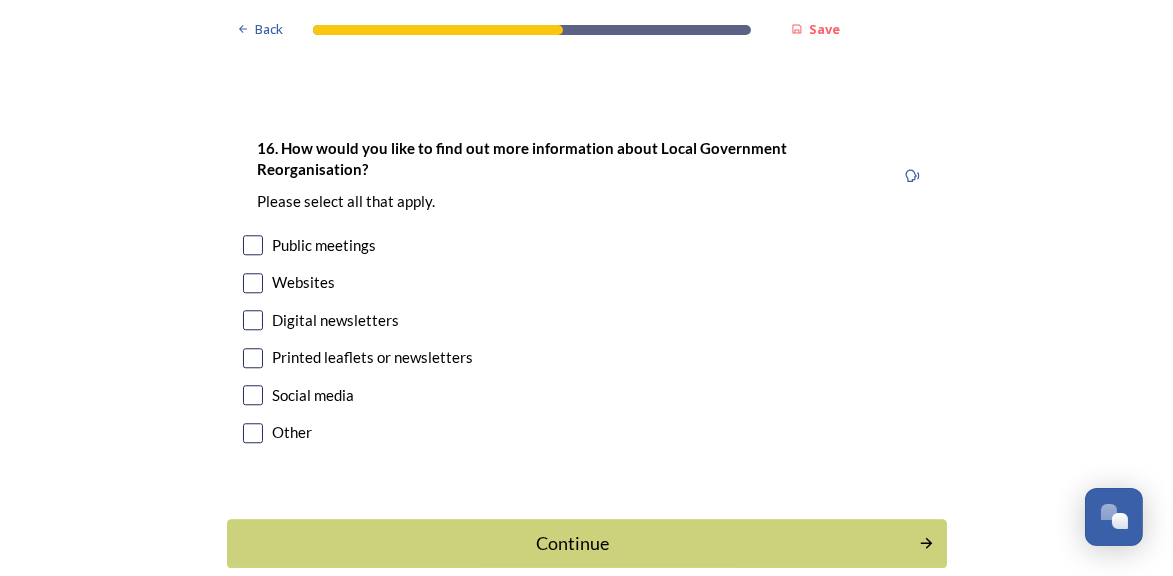 click at bounding box center [253, 283] 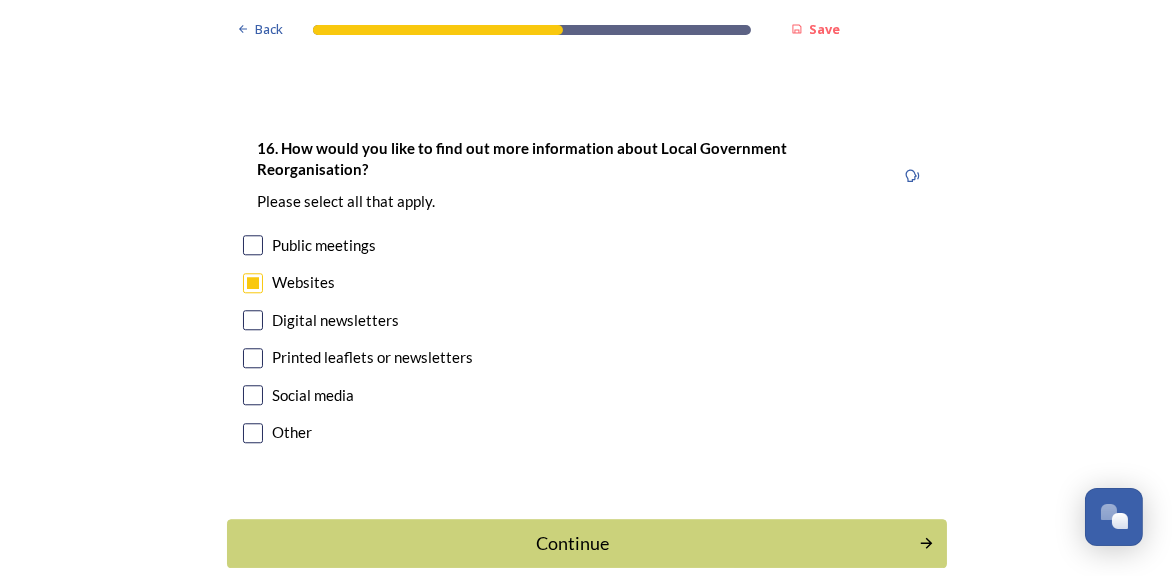 click at bounding box center [253, 320] 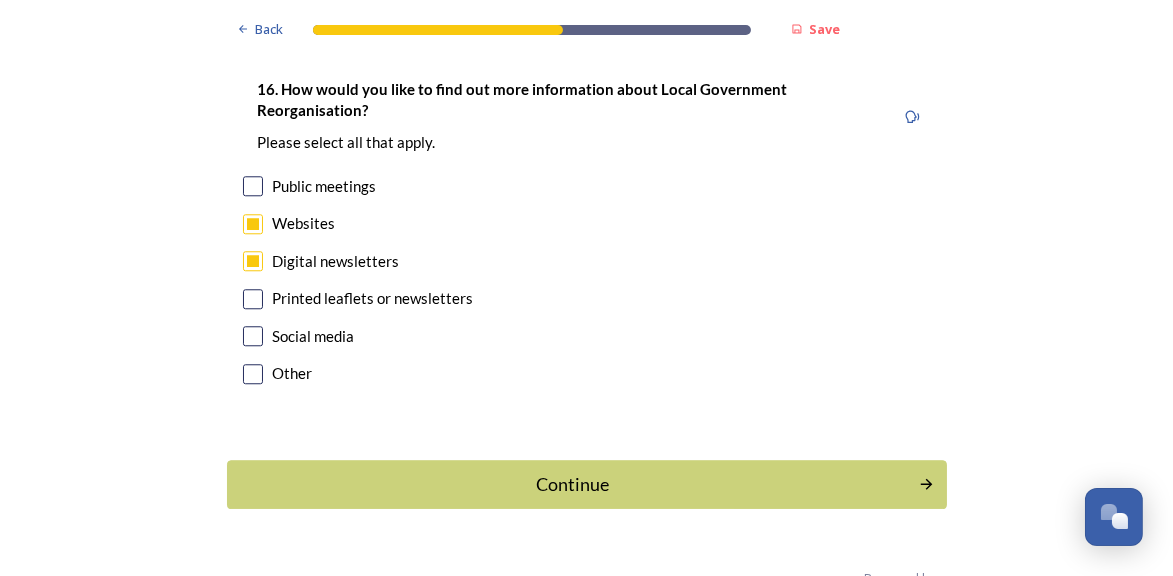 scroll, scrollTop: 6305, scrollLeft: 0, axis: vertical 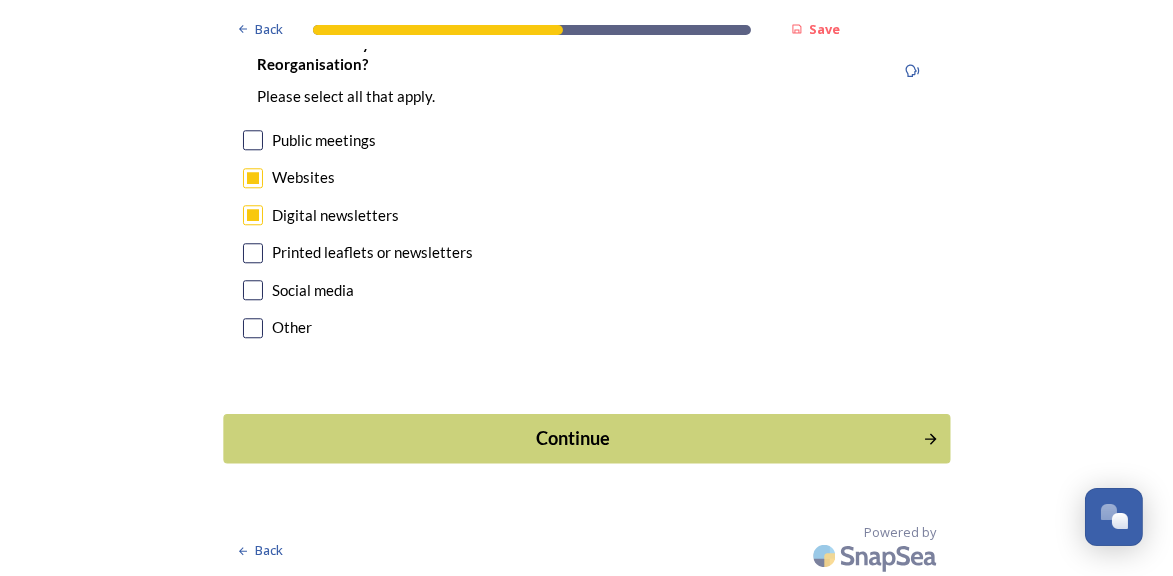 click on "Continue" at bounding box center (572, 438) 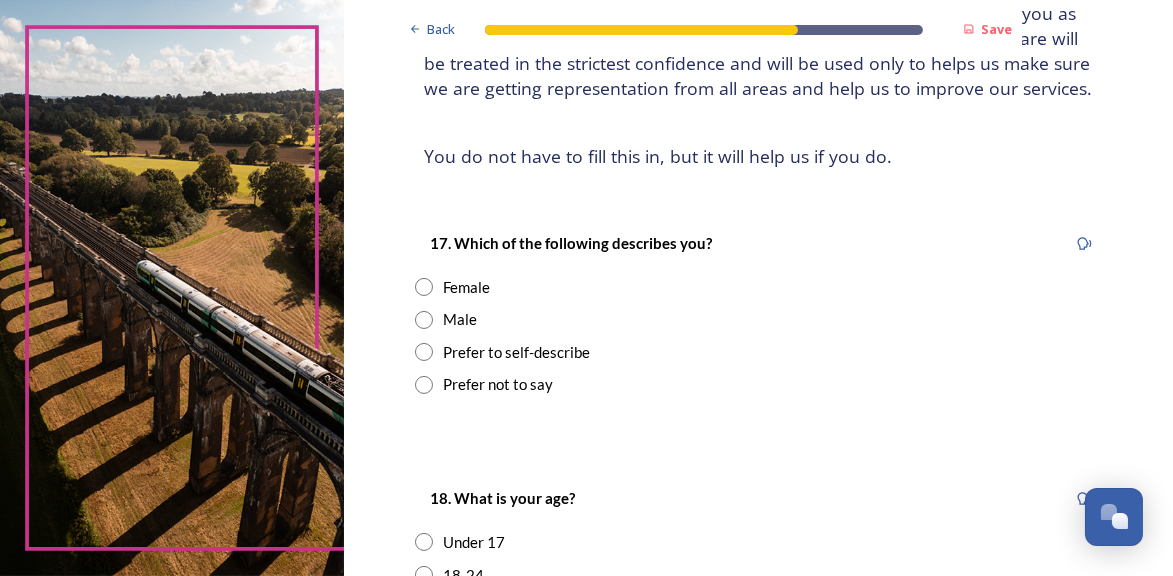 scroll, scrollTop: 200, scrollLeft: 0, axis: vertical 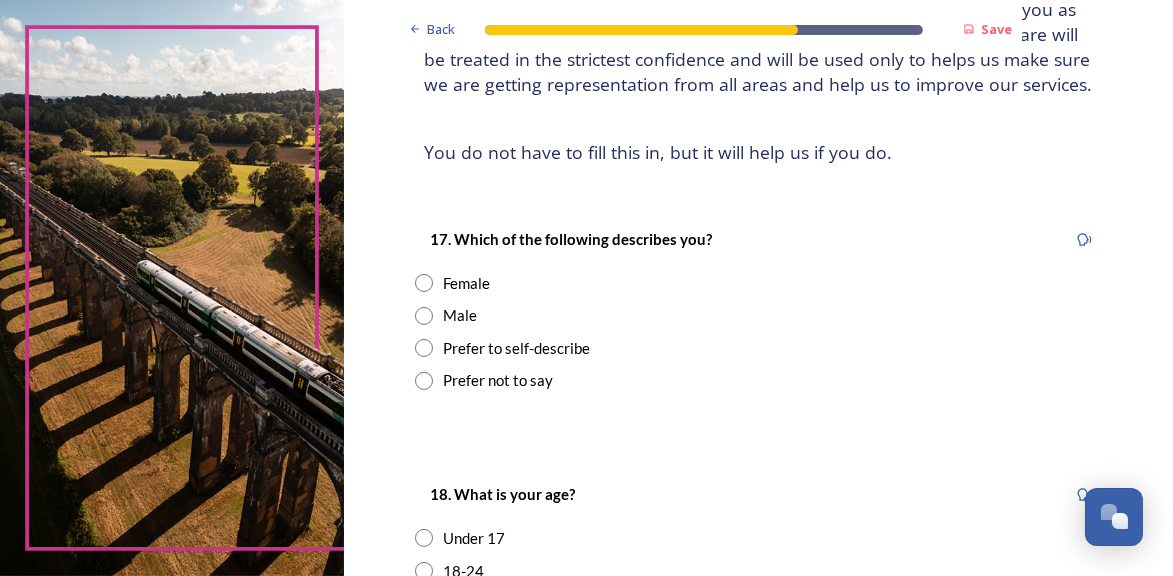 click at bounding box center (424, 316) 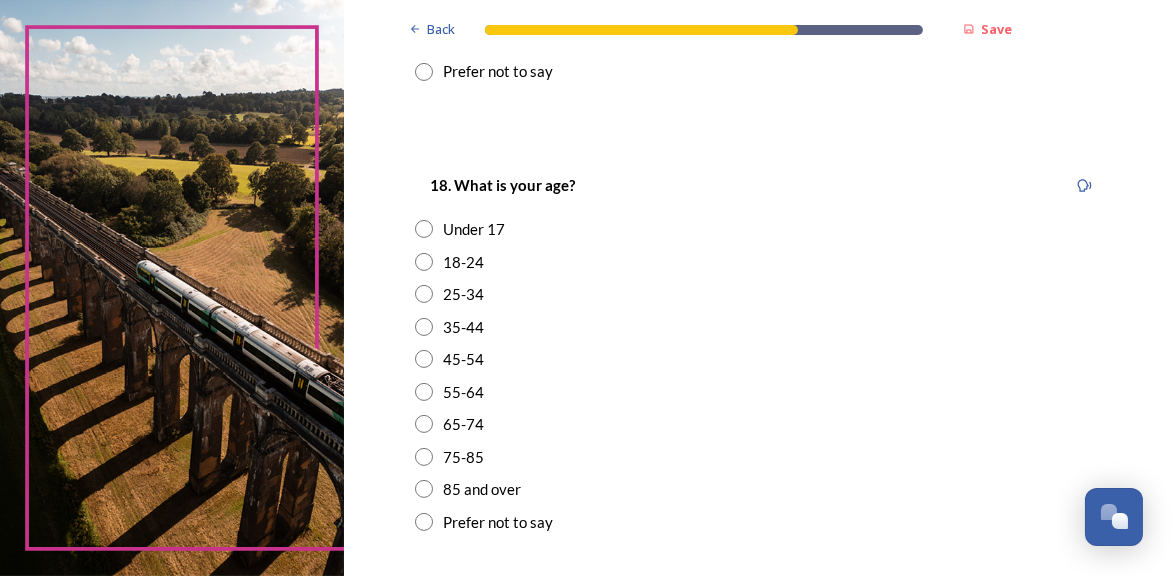 scroll, scrollTop: 600, scrollLeft: 0, axis: vertical 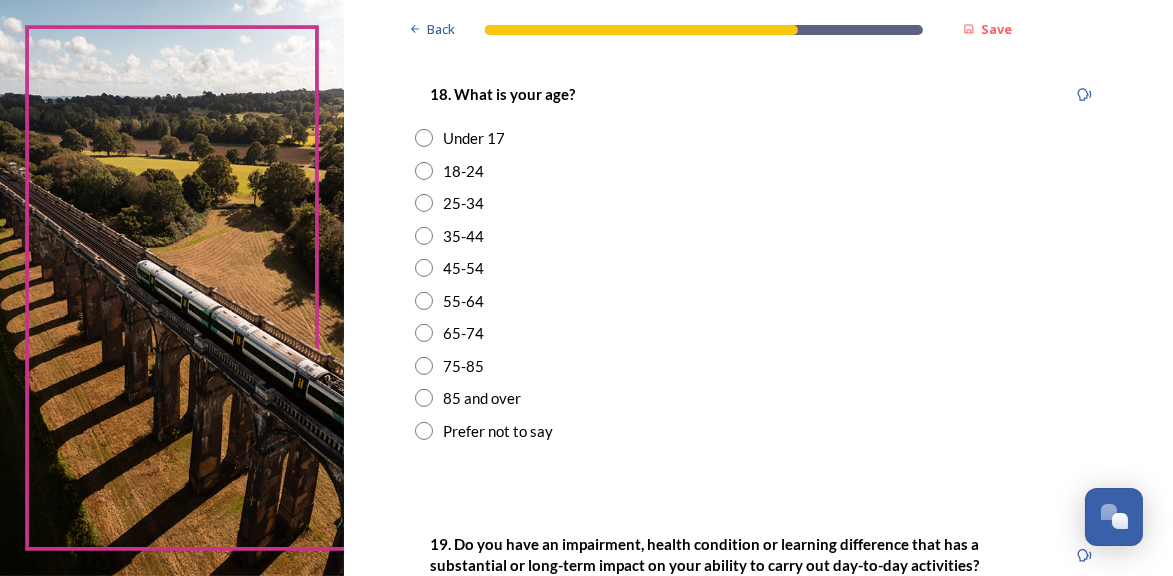 click at bounding box center [424, 366] 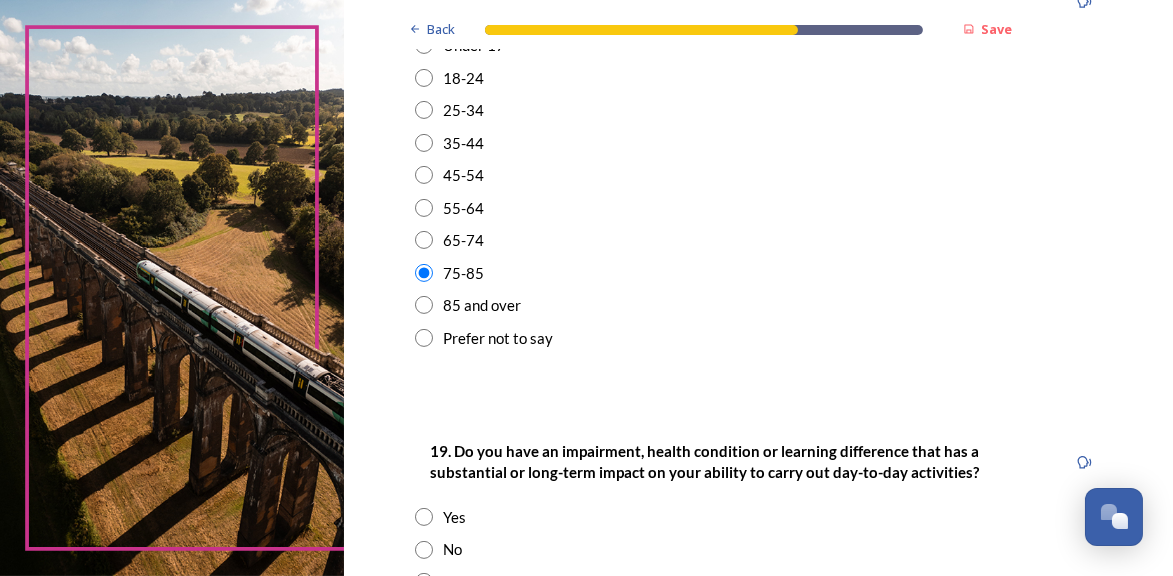 scroll, scrollTop: 800, scrollLeft: 0, axis: vertical 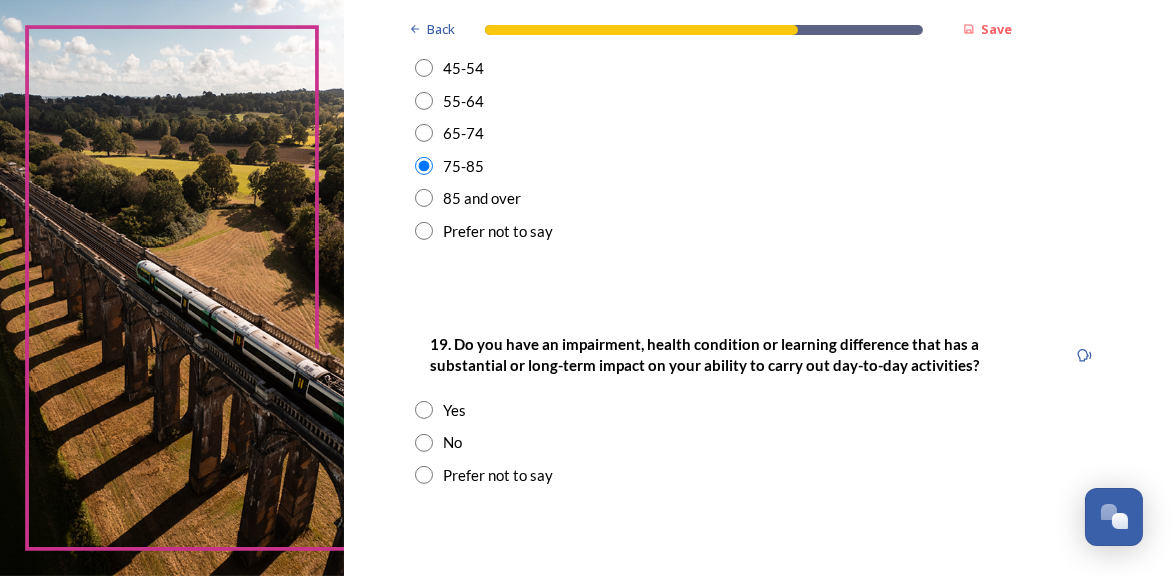 click at bounding box center (424, 443) 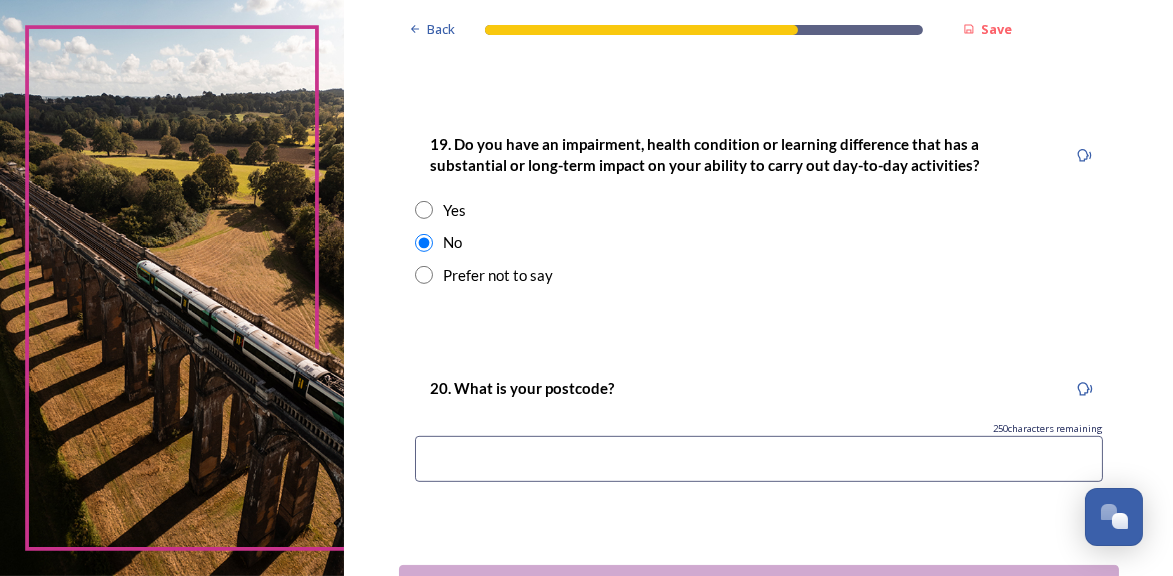 scroll, scrollTop: 1152, scrollLeft: 0, axis: vertical 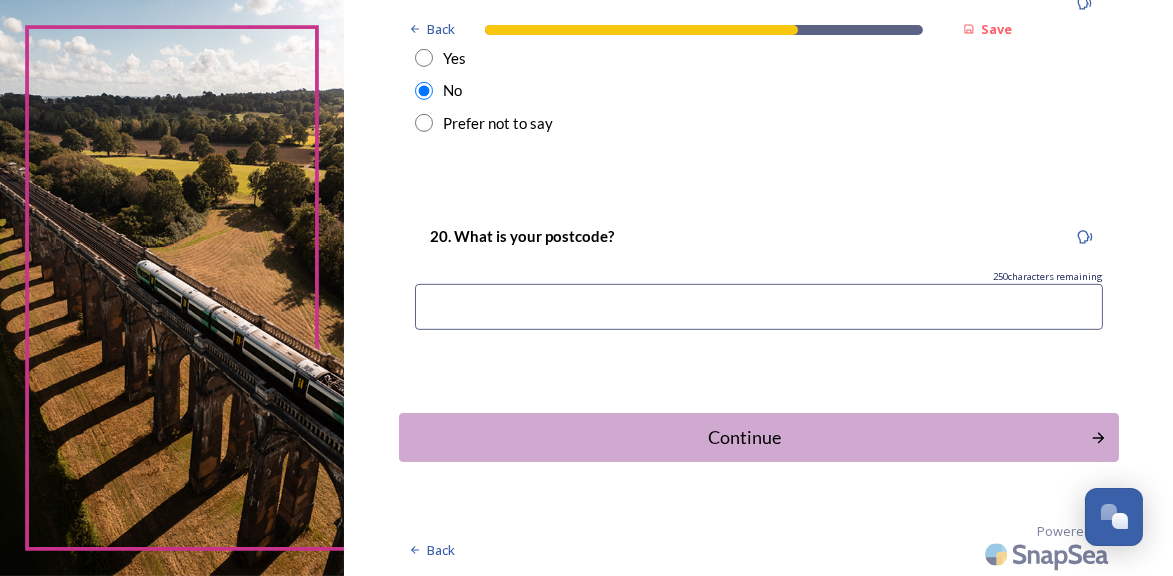 click at bounding box center [759, 307] 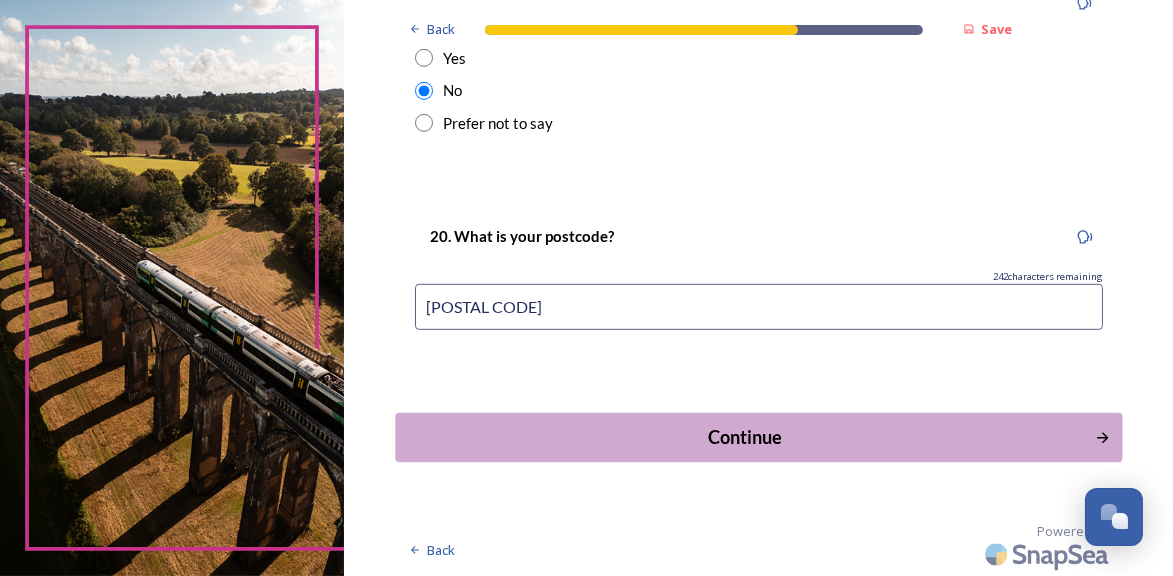 type on "[POSTAL CODE]" 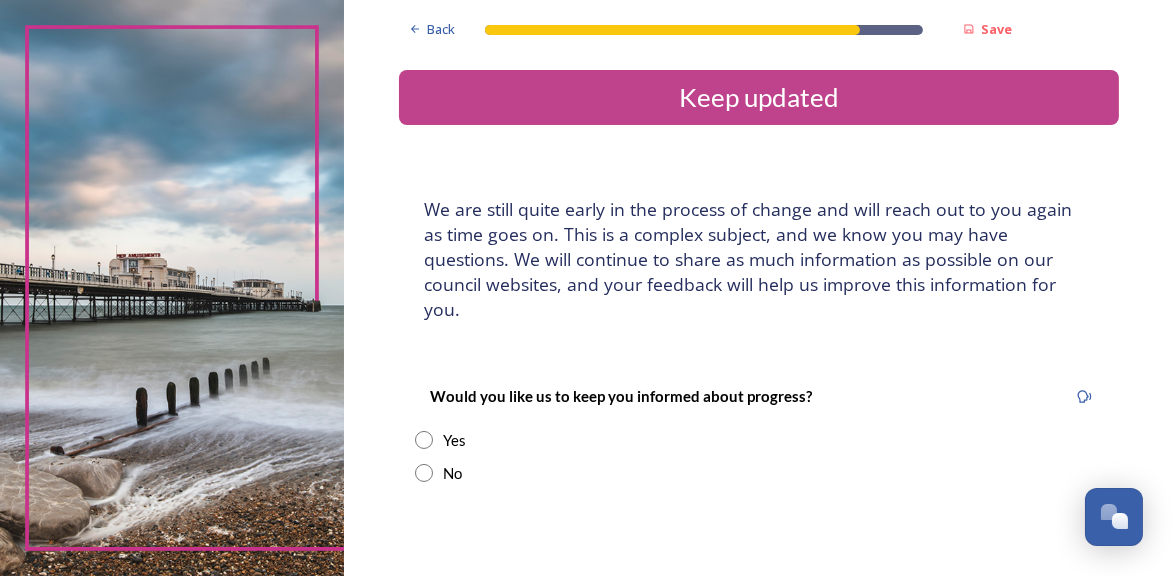 click at bounding box center (424, 440) 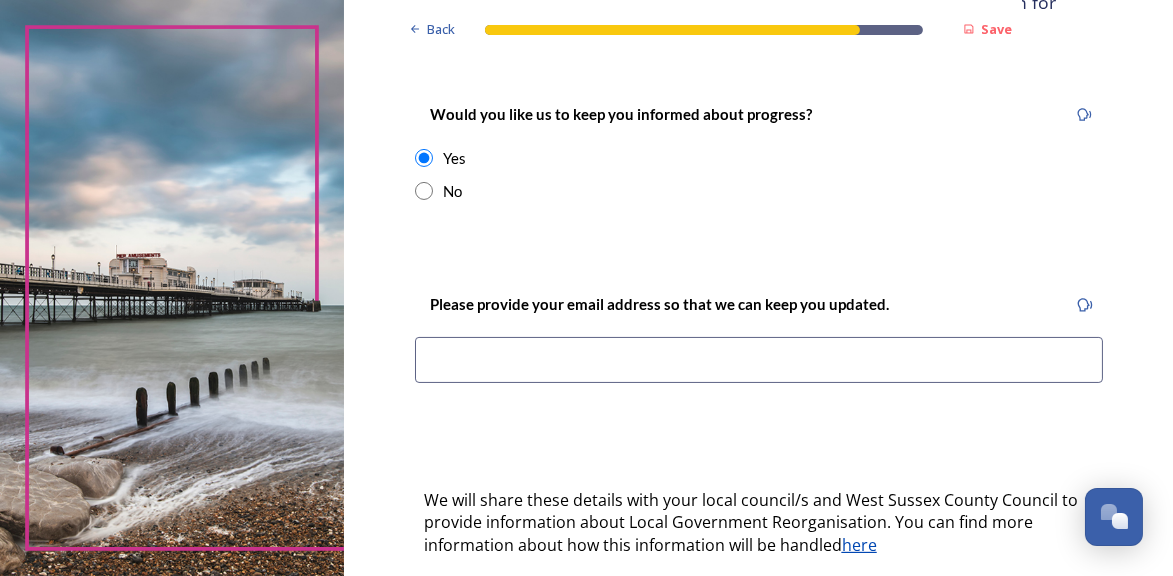 scroll, scrollTop: 299, scrollLeft: 0, axis: vertical 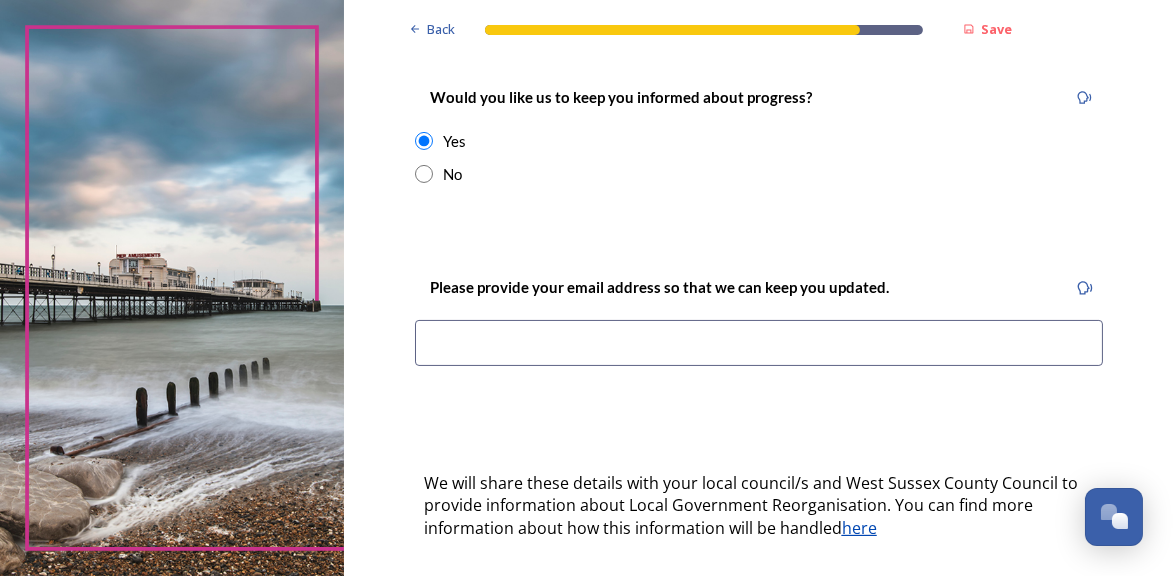click at bounding box center [759, 343] 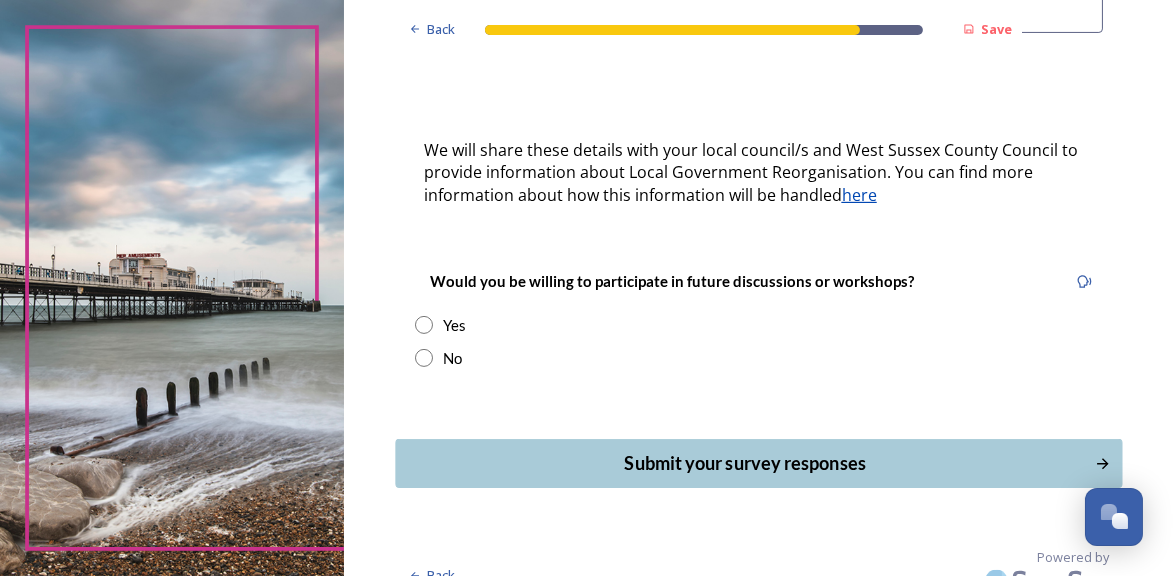 scroll, scrollTop: 633, scrollLeft: 0, axis: vertical 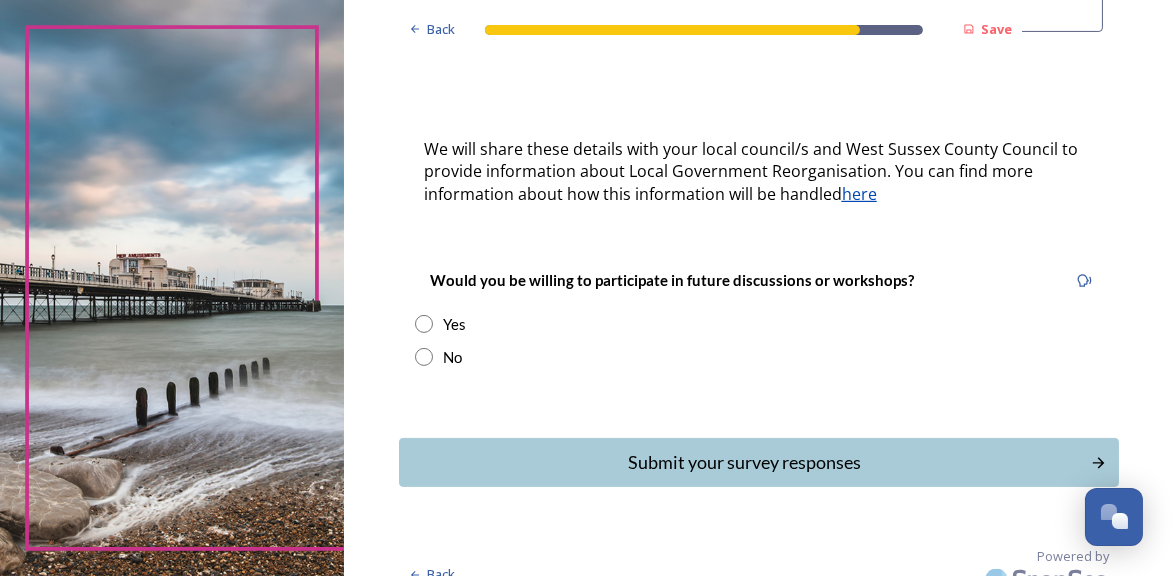 click at bounding box center [424, 357] 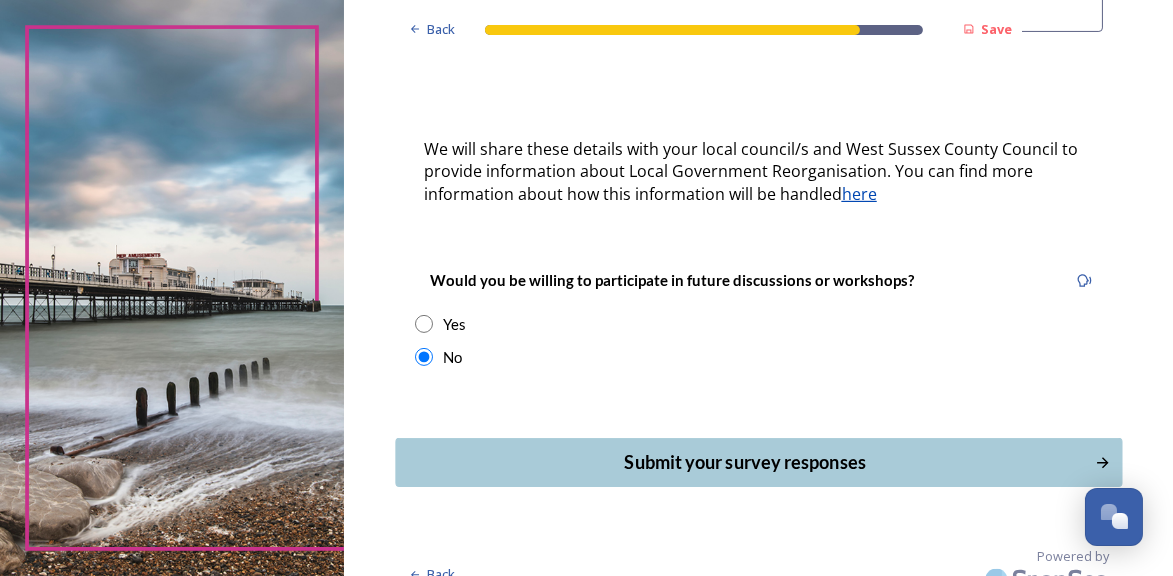 click on "Submit your survey responses" at bounding box center [744, 462] 